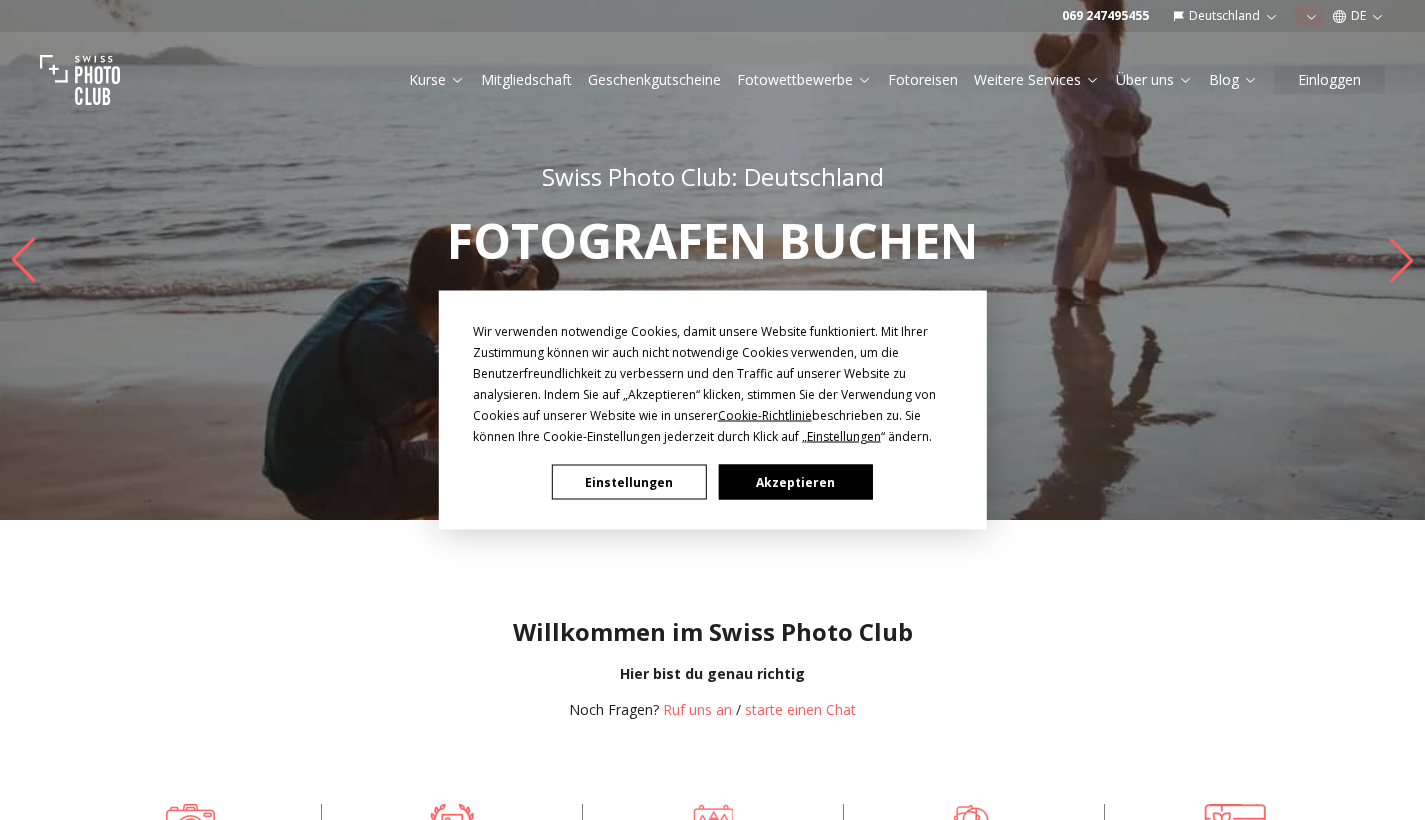 scroll, scrollTop: 0, scrollLeft: 0, axis: both 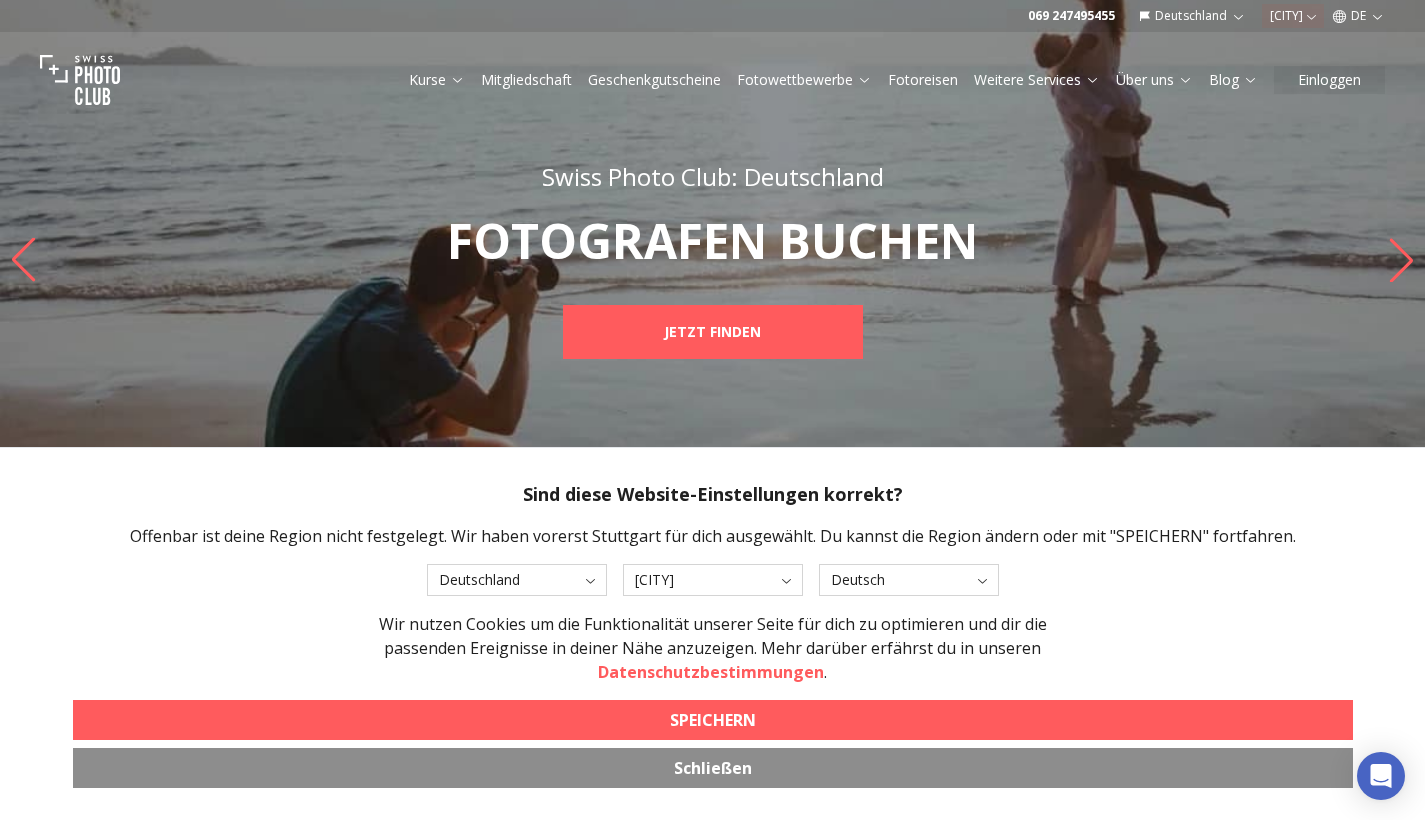 click on "069 [PHONE] [COUNTRY] [CITY] DE Kurse Mitgliedschaft Geschenkgutscheine Fotowettbewerbe Fotoreisen Weitere Services Über uns Blog Einloggen Swiss Photo Club: [COUNTRY] FOTOGRAFEN BUCHEN JETZT FINDEN Swiss Photo Club: [COUNTRY] FOTOREISEN AUF GEHT'S Swiss Photo Club: [COUNTRY] FOTOWETTBEWERBE JETZT MITMACHEN Swiss Photo Club: [COUNTRY] FOTOGRAFIEREN LERNEN KURSE GESCHENKGUTSCHEINE Willkommen im Swiss Photo Club Hier bist du genau richtig Noch Fragen?   Ruf uns an   /   starte einen Chat Fotografieren lernen Fotowettbewerbe Fotoreisen FOTOGRAFEN BUCHEN Geschenkgutscheine Swiss Photo Club Mitgliedschaft Geschenkgutscheine Fotografen finden Fotoreisen Studio mieten Kurse Über SPC Fotografen Standorte Bewertungen FAQs Folge uns Sag Hallo! hello@example.com 069 [PHONE] Chatte mit uns Kontakt @Swiss Photo Club Sàrl,  2025 Impressum Geschäftsbedingungen Datenschutzbestimmungen Consent Preferences Français   Schweiz Deutsch   Schweiz English   Schweiz Deutsch   [COUNTRY] English" at bounding box center (712, 1629) 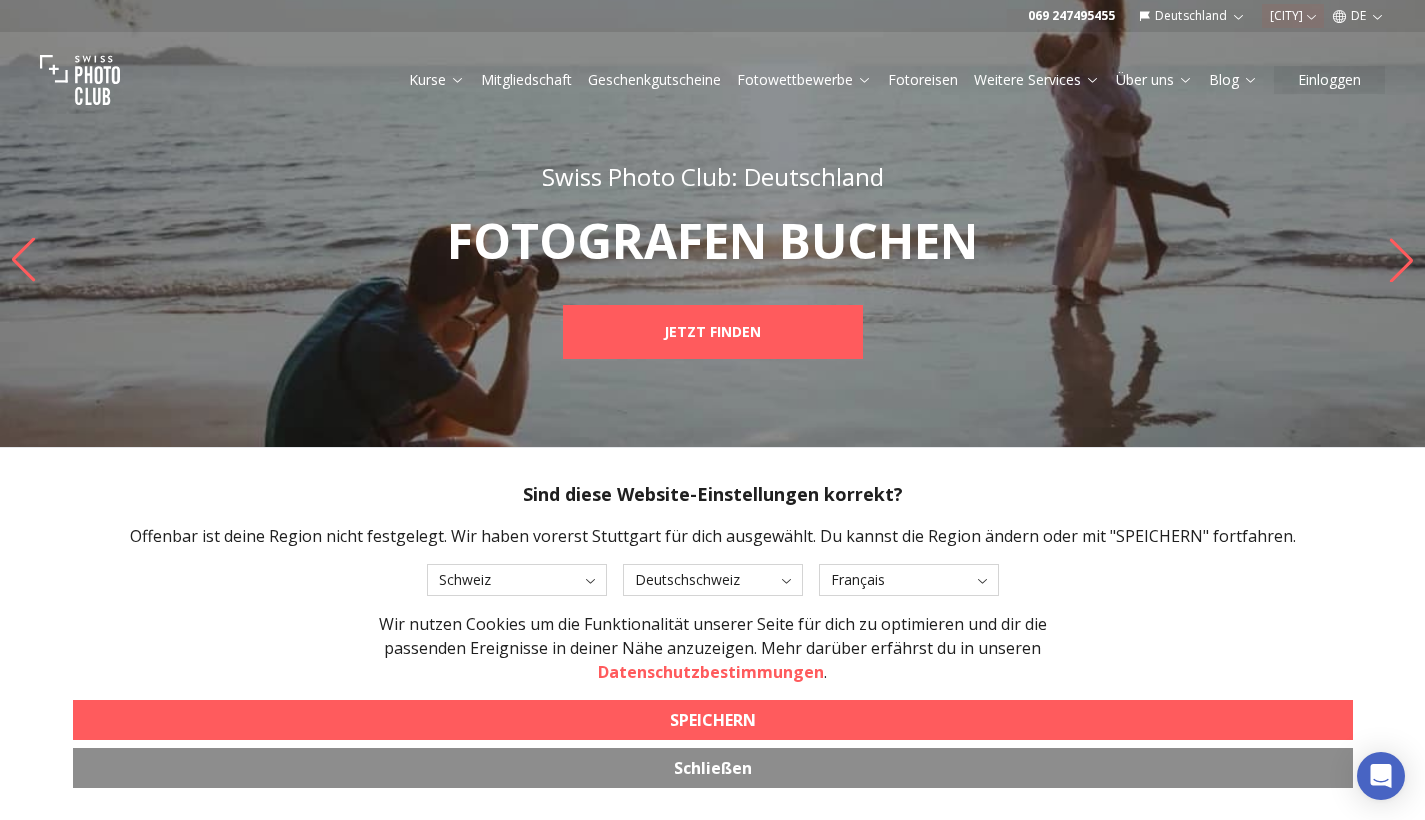 click on "069 [PHONE] [COUNTRY] [CITY] DE Kurse Mitgliedschaft Geschenkgutscheine Fotowettbewerbe Fotoreisen Weitere Services Über uns Blog Einloggen Swiss Photo Club: [COUNTRY] FOTOGRAFEN BUCHEN JETZT FINDEN Swiss Photo Club: [COUNTRY] FOTOREISEN AUF GEHT'S Swiss Photo Club: [COUNTRY] FOTOWETTBEWERBE JETZT MITMACHEN Swiss Photo Club: [COUNTRY] FOTOGRAFIEREN LERNEN KURSE GESCHENKGUTSCHEINE Willkommen im Swiss Photo Club Hier bist du genau richtig Noch Fragen?   Ruf uns an   /   starte einen Chat Fotografieren lernen Fotowettbewerbe Fotoreisen FOTOGRAFEN BUCHEN Geschenkgutscheine Swiss Photo Club Mitgliedschaft Geschenkgutscheine Fotografen finden Fotoreisen Studio mieten Kurse Über SPC Fotografen Standorte Bewertungen FAQs Folge uns Sag Hallo! hello@example.com 069 [PHONE] Chatte mit uns Kontakt @Swiss Photo Club Sàrl,  2025 Impressum Geschäftsbedingungen Datenschutzbestimmungen Consent Preferences Français   Schweiz Deutsch   Schweiz English   Schweiz Deutsch   [COUNTRY] English" at bounding box center (712, 1629) 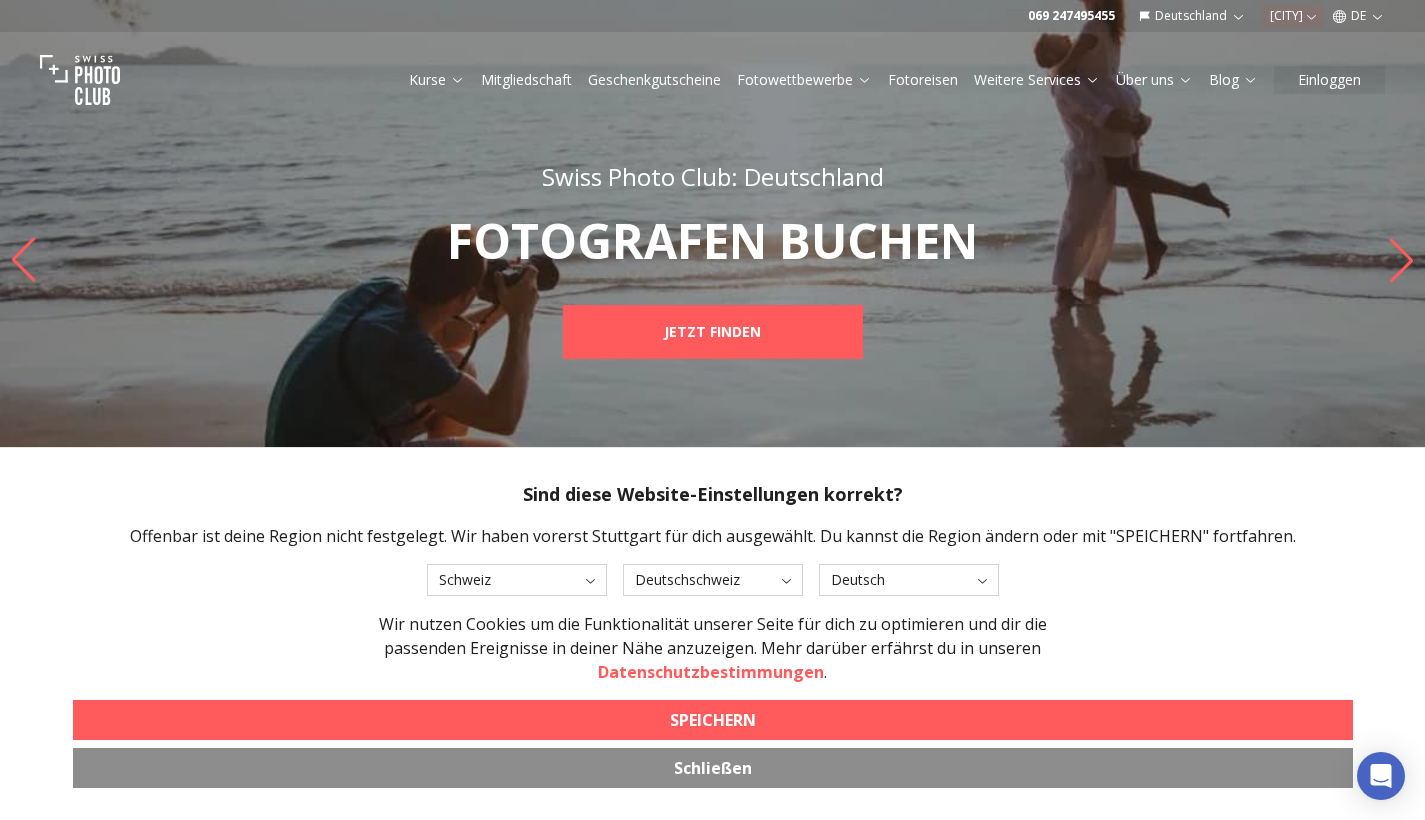 click on "SPEICHERN" at bounding box center [713, 720] 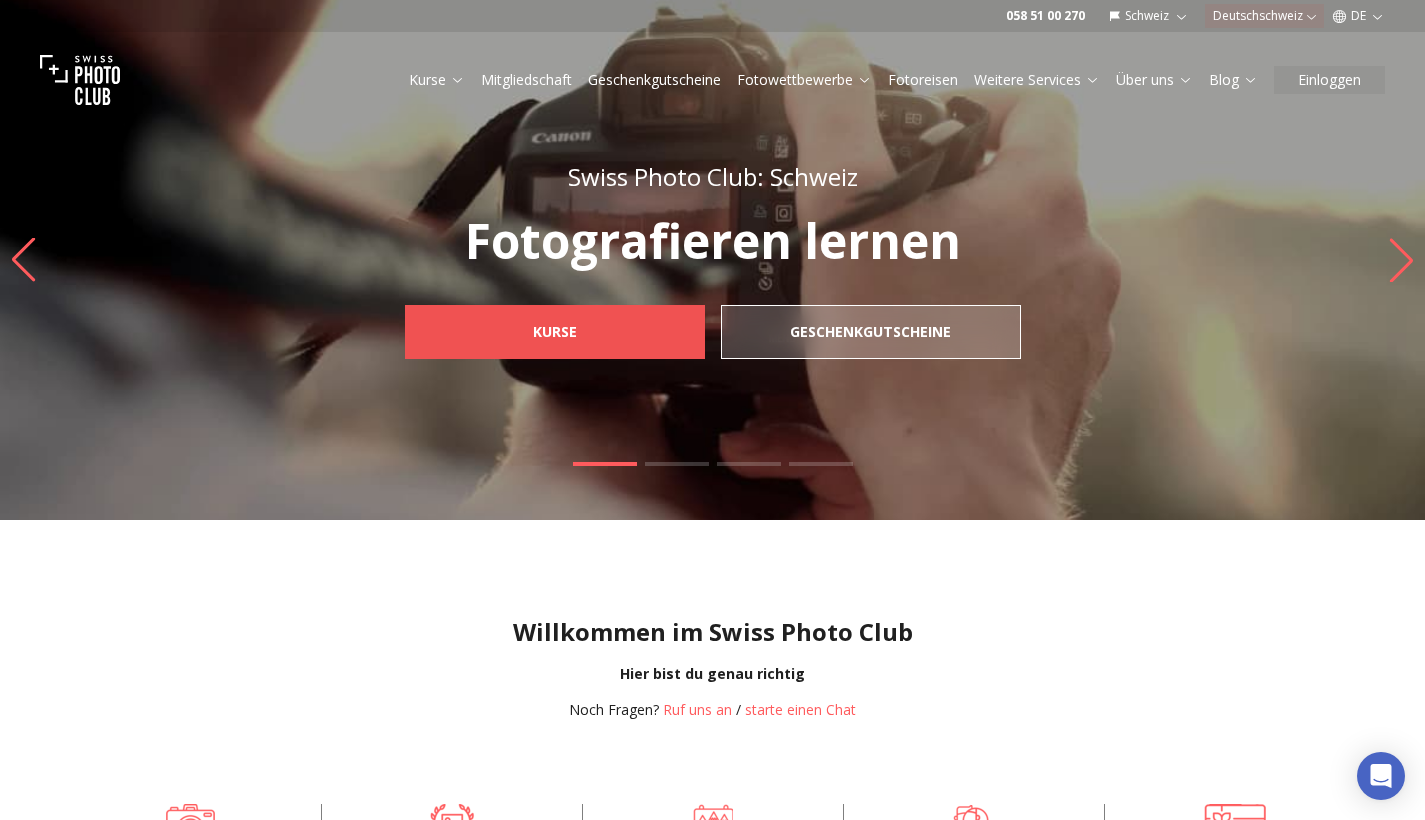 click on "Kurse" at bounding box center [555, 332] 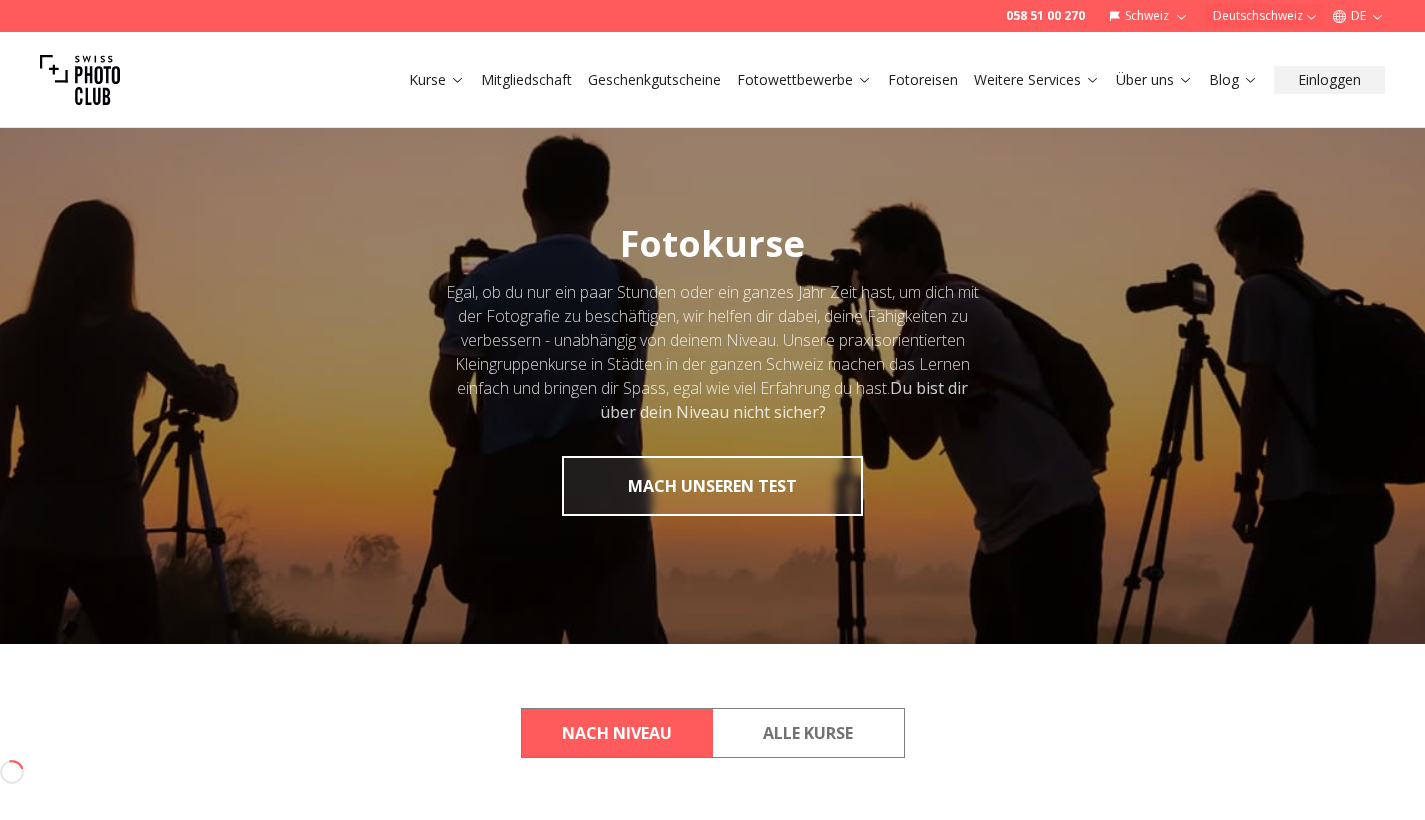 scroll, scrollTop: 0, scrollLeft: 0, axis: both 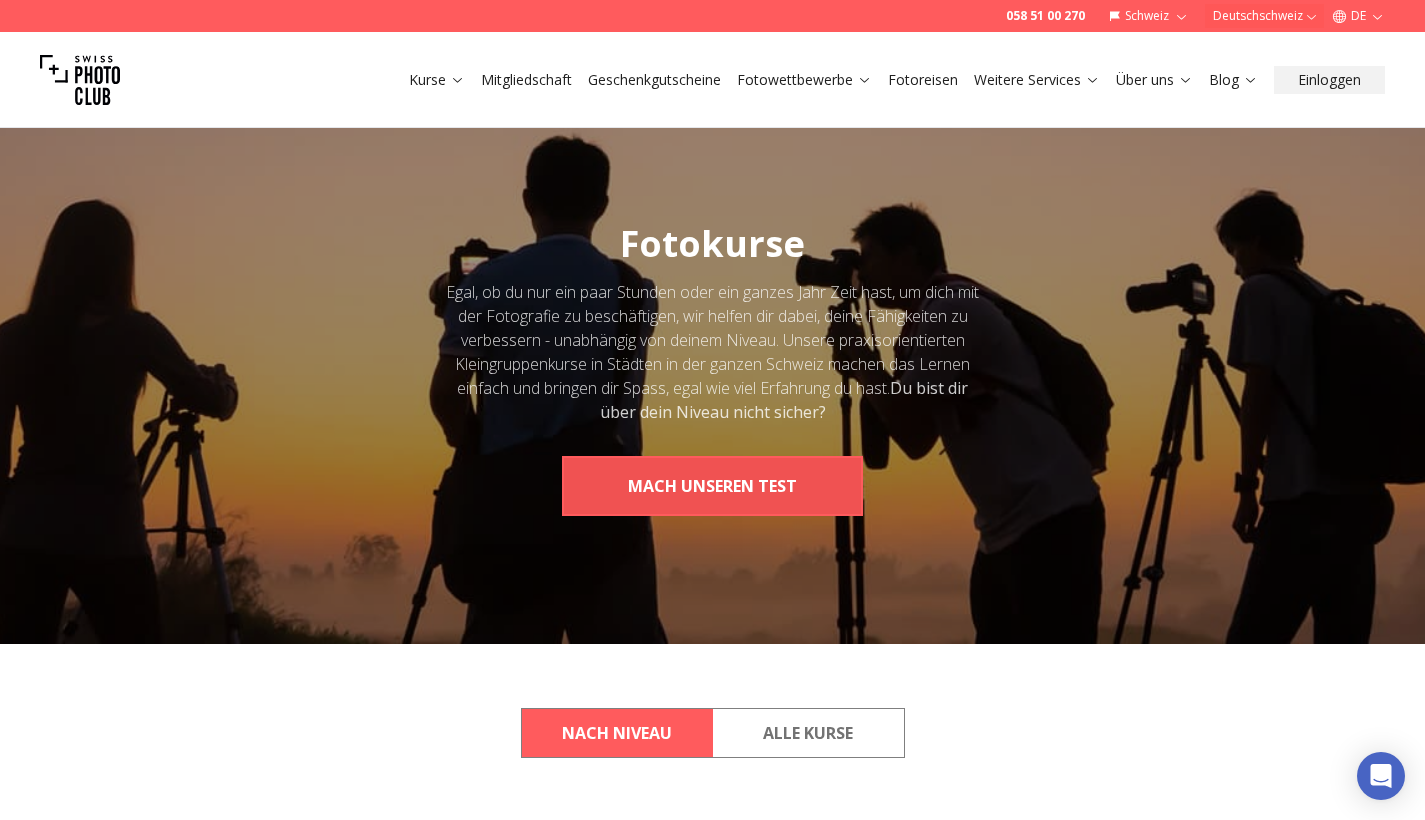 click on "MACH UNSEREN TEST" at bounding box center [712, 486] 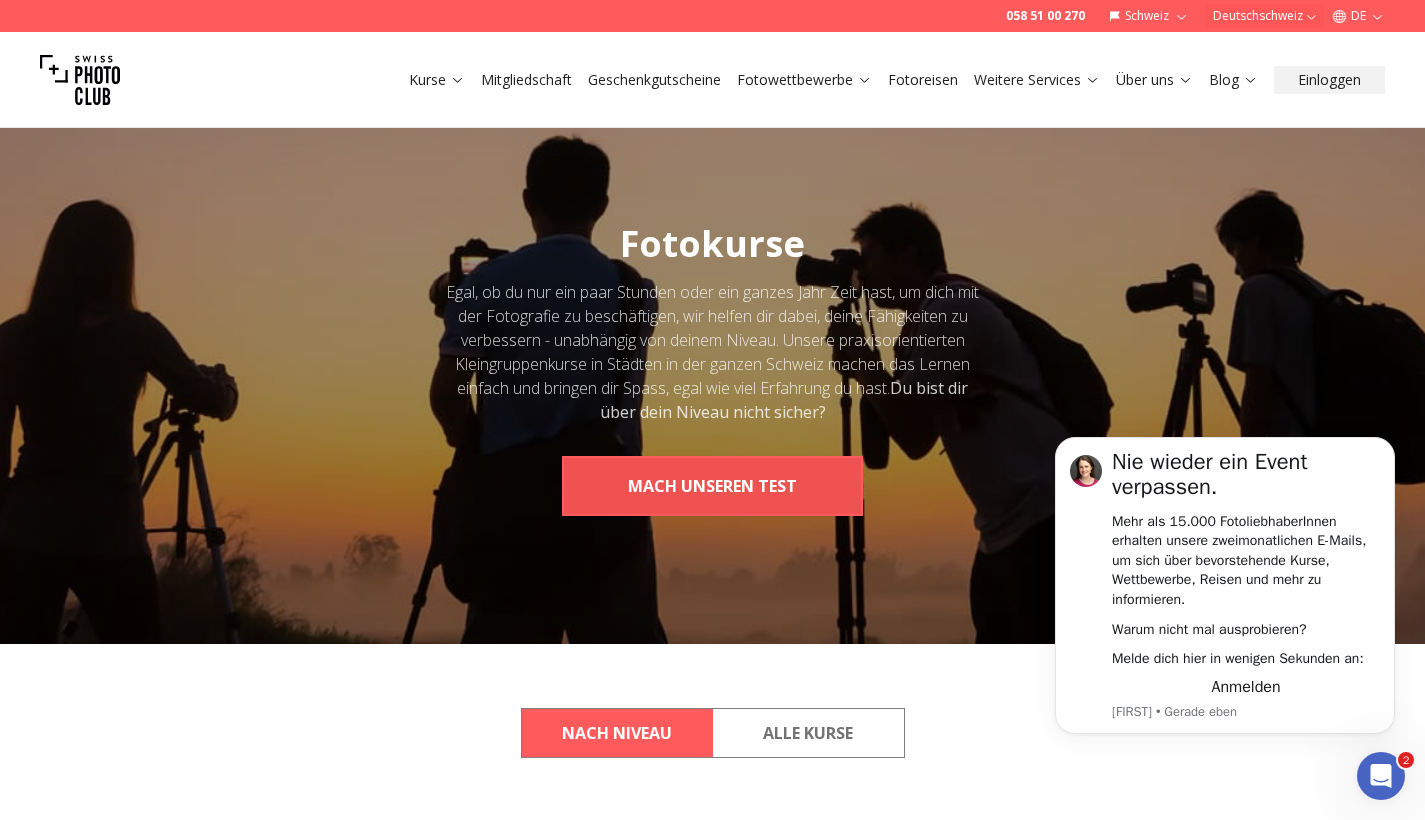 scroll, scrollTop: 0, scrollLeft: 0, axis: both 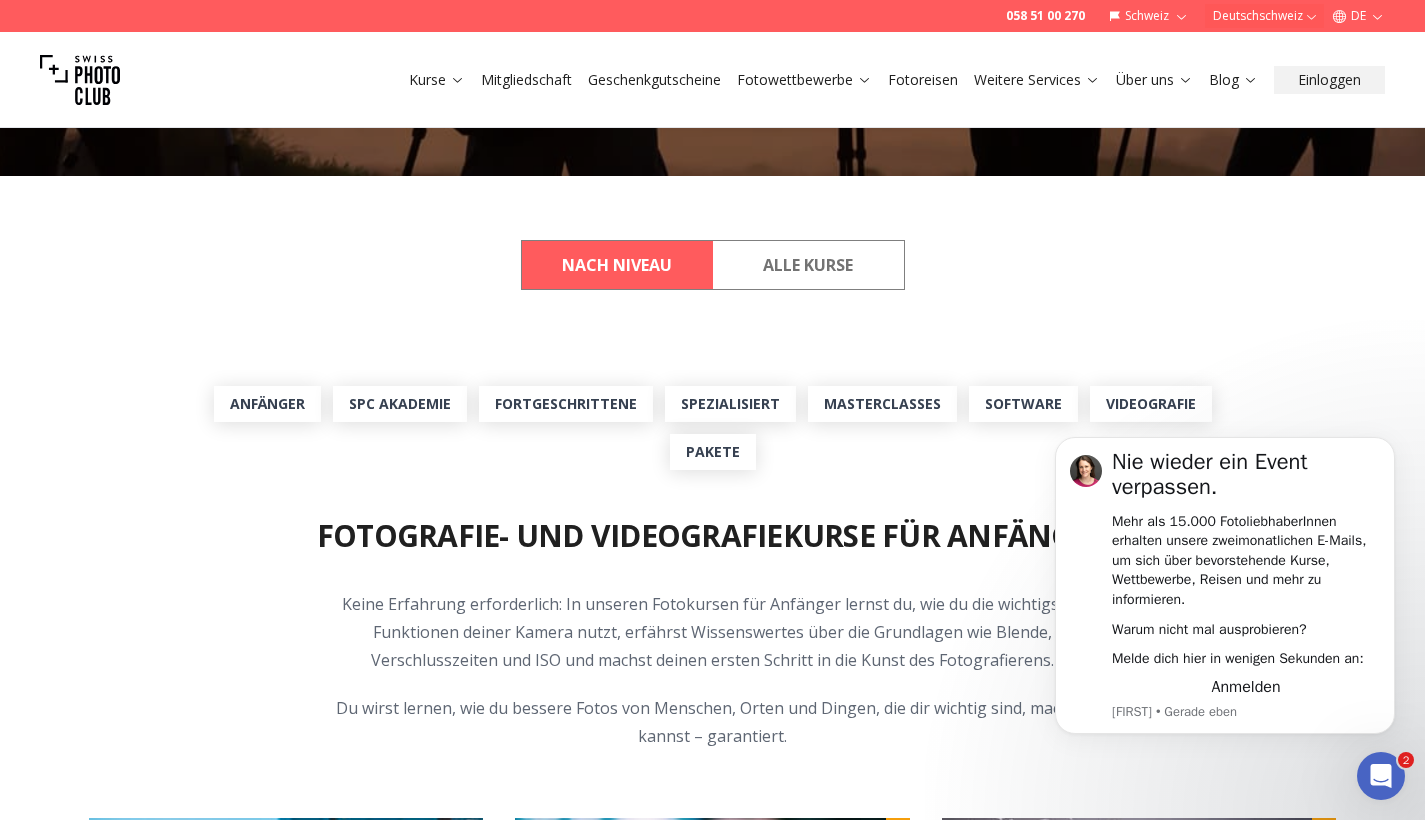click on "Alle Kurse" at bounding box center (808, 265) 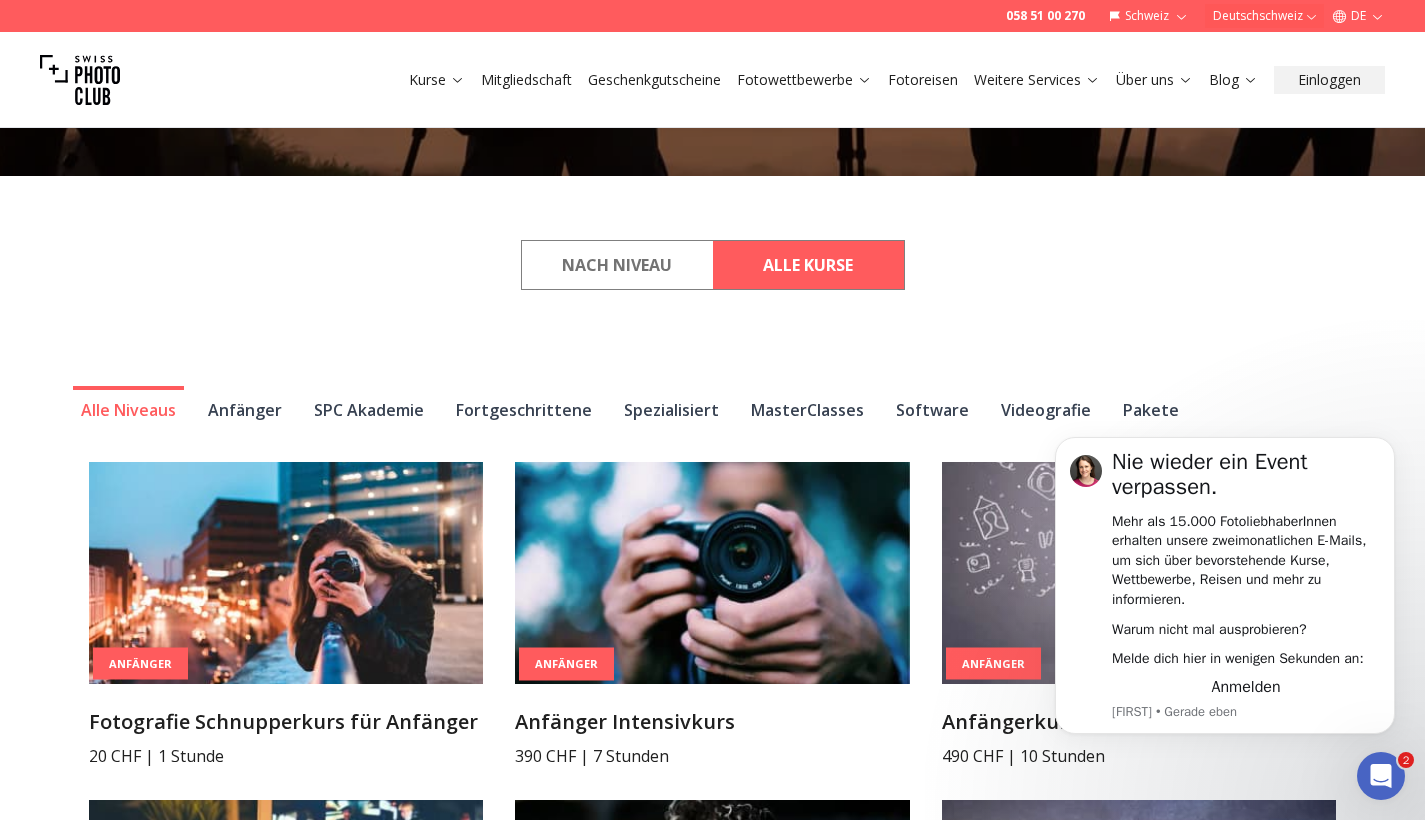 click on "NACH NIVEAU" at bounding box center [617, 265] 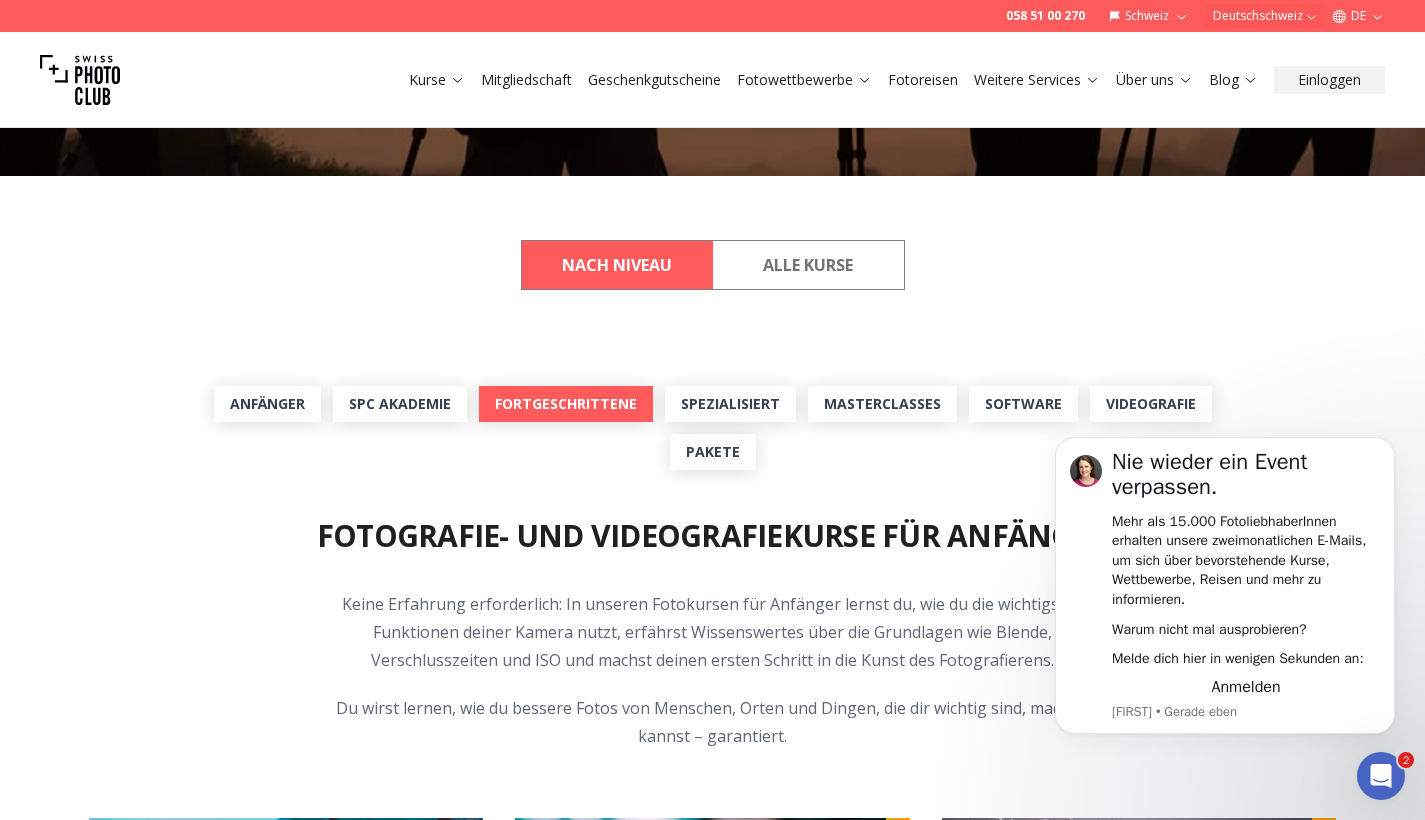 click on "Fortgeschrittene" at bounding box center (566, 404) 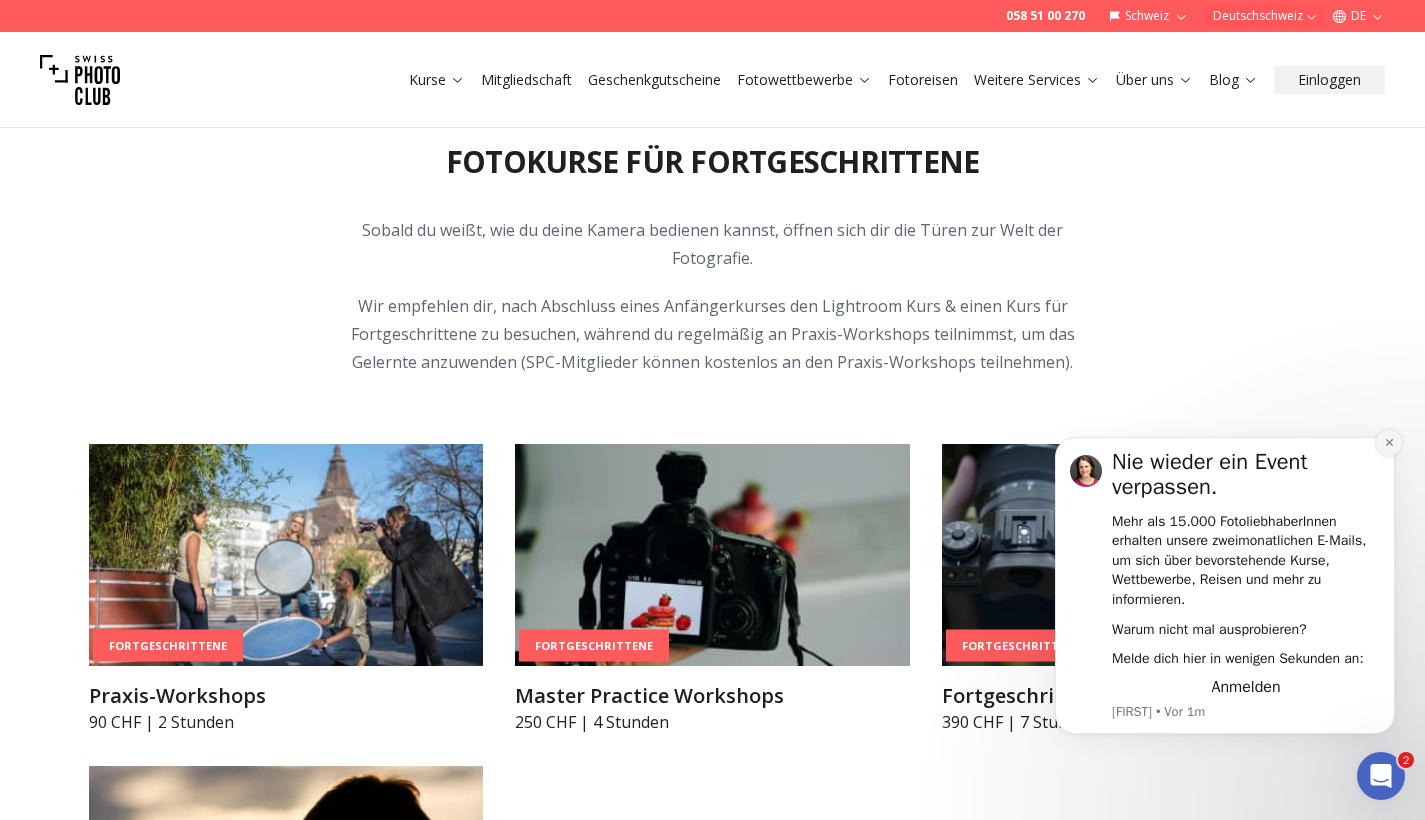click 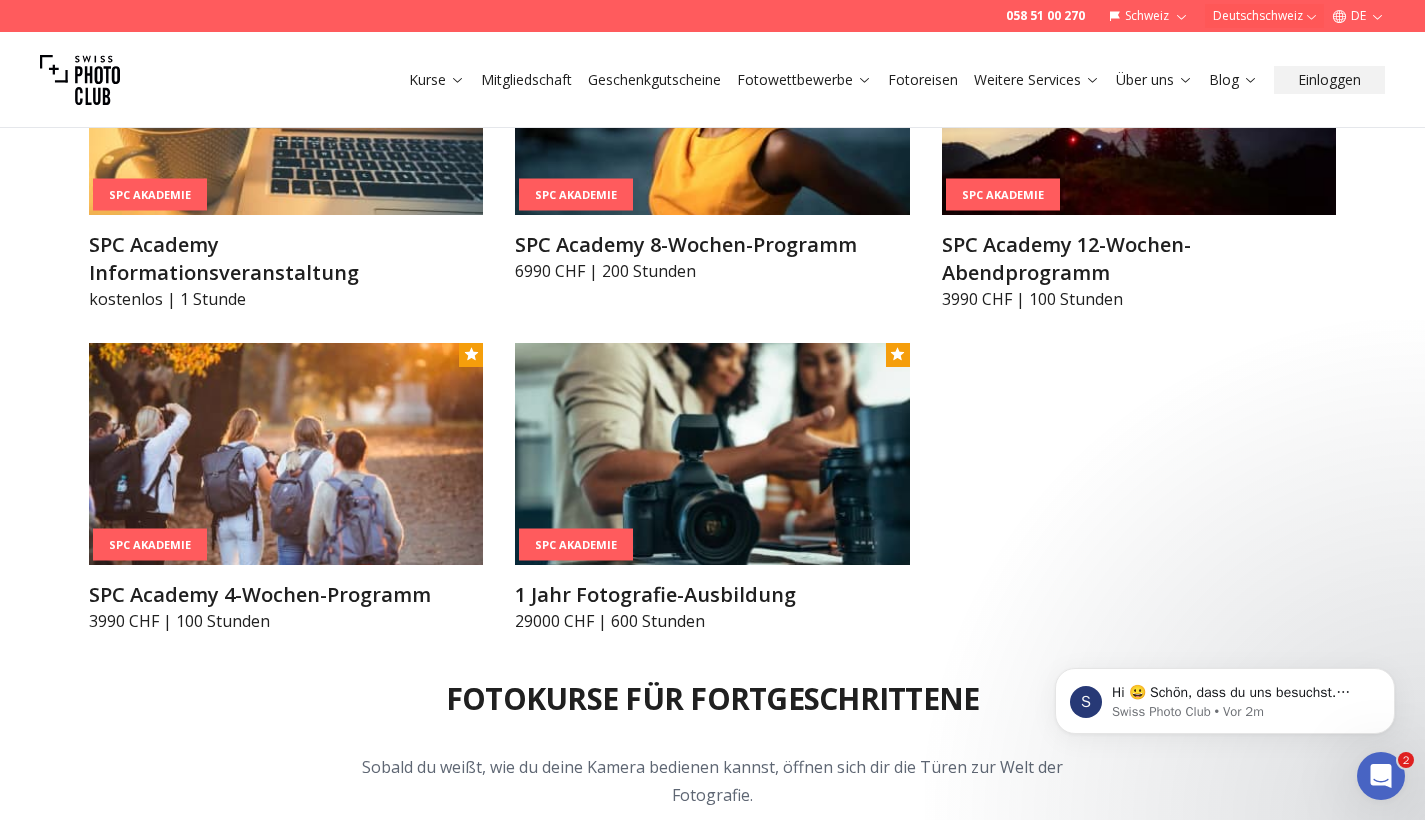 scroll, scrollTop: 2576, scrollLeft: 0, axis: vertical 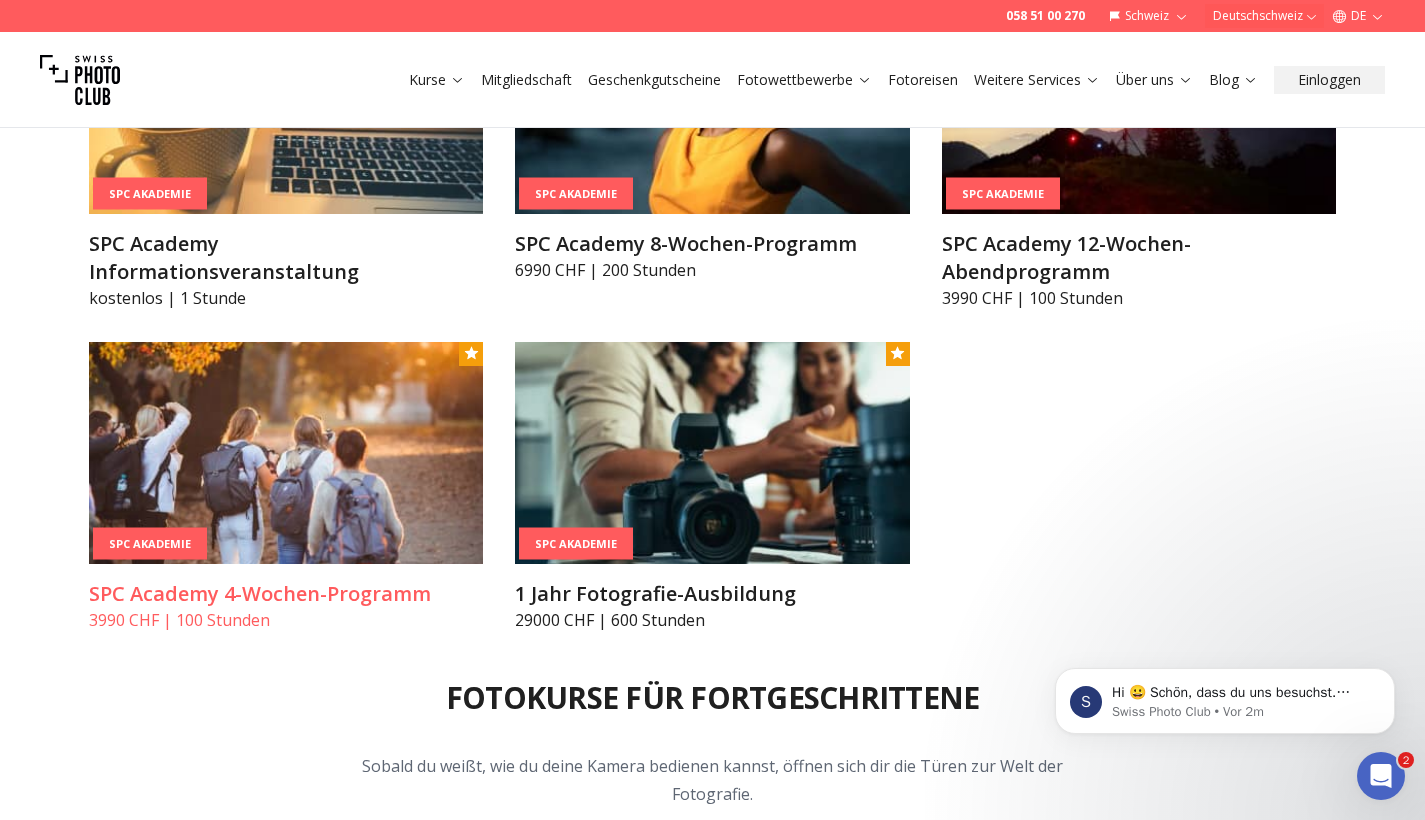 click on "SPC Academy 4-Wochen-Programm" at bounding box center (286, 594) 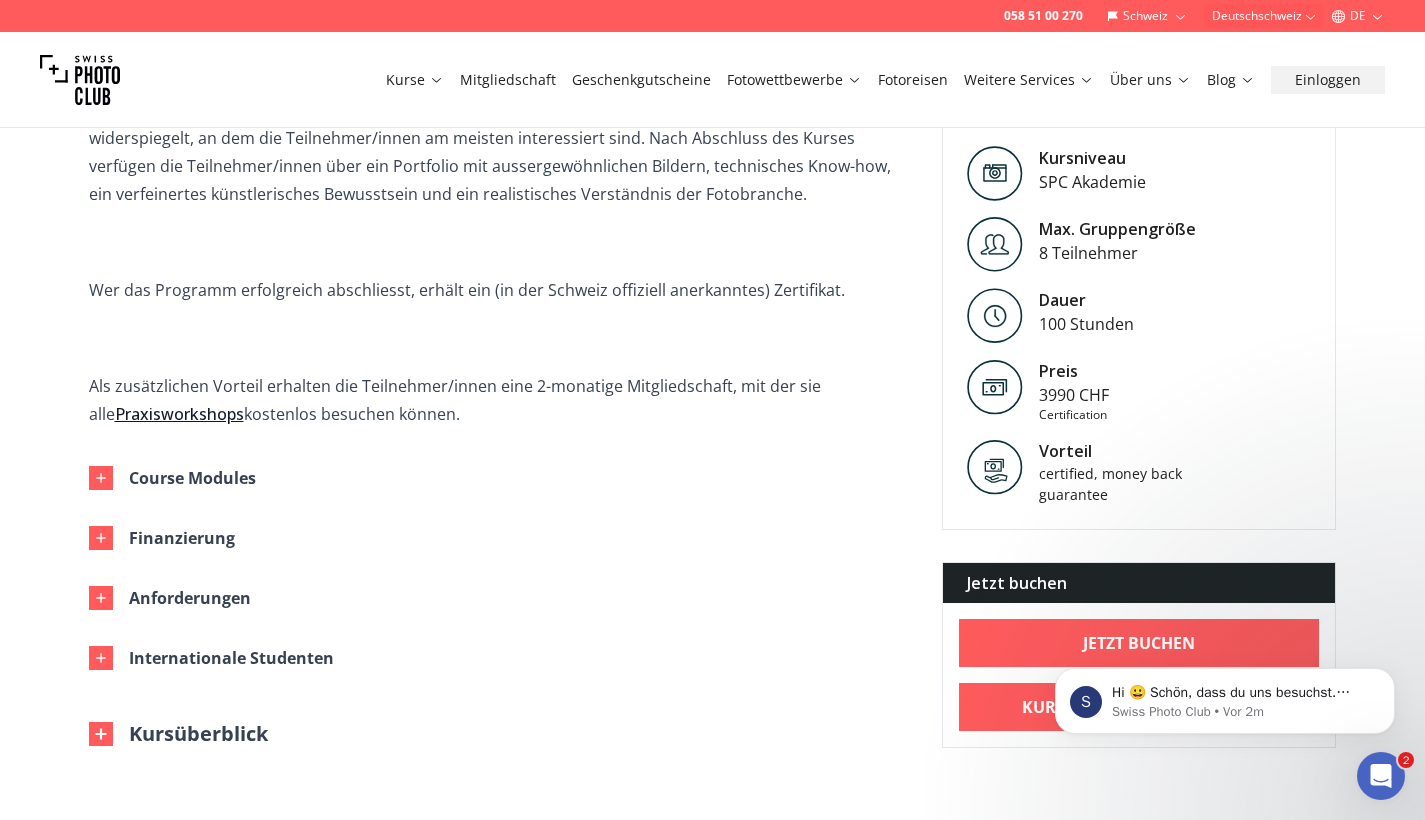 scroll, scrollTop: 902, scrollLeft: 0, axis: vertical 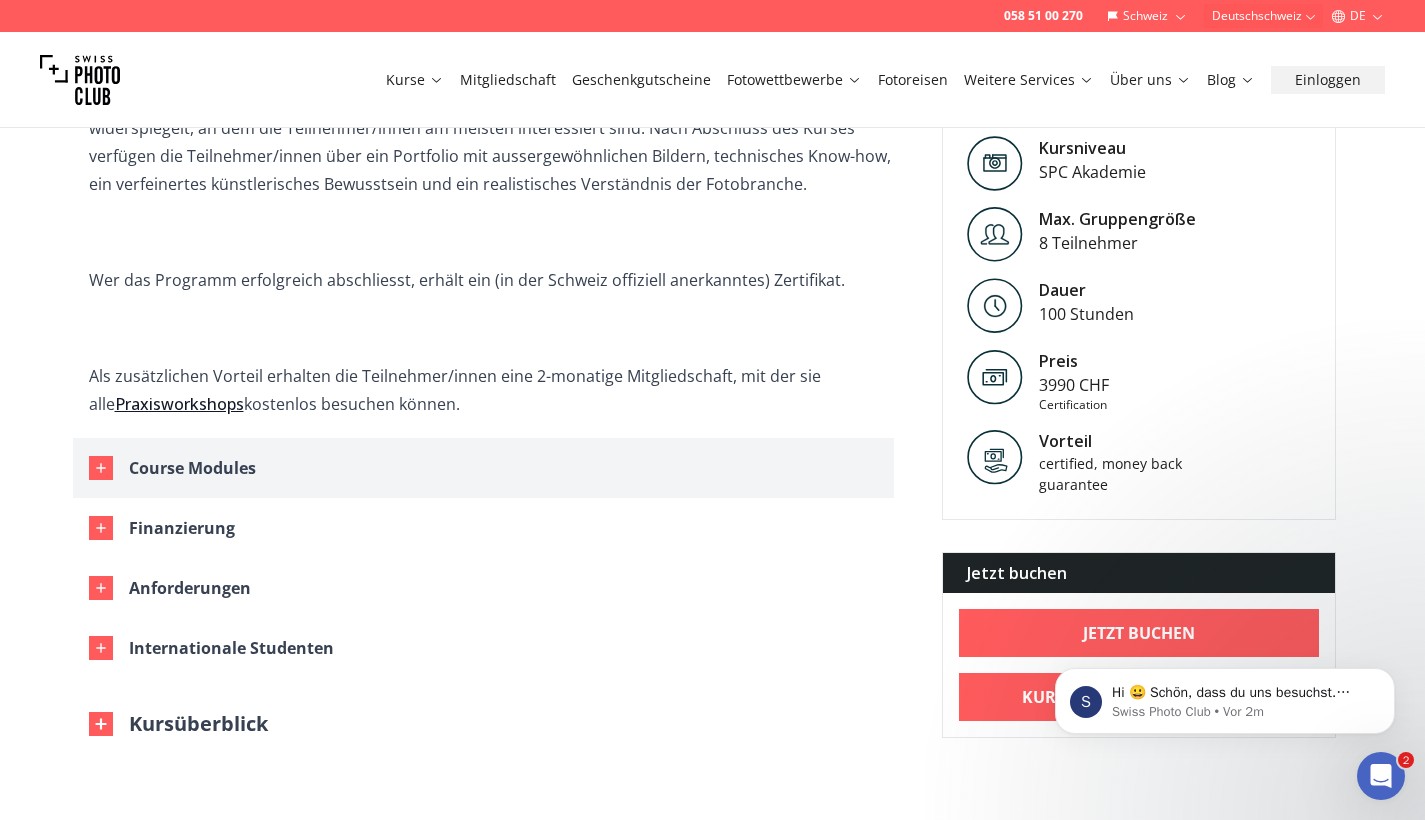 click on "Course Modules" at bounding box center (483, 468) 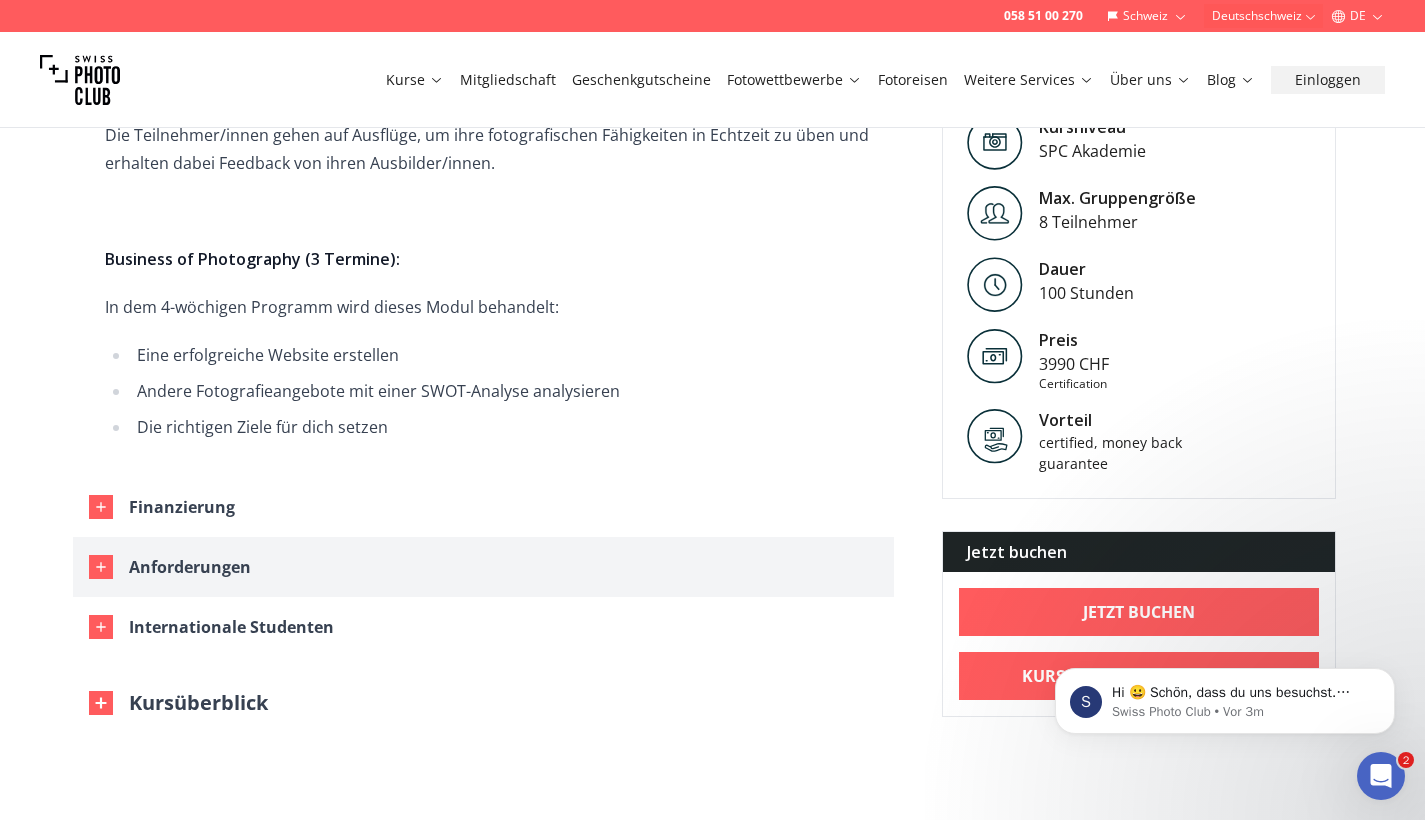 scroll, scrollTop: 2929, scrollLeft: 0, axis: vertical 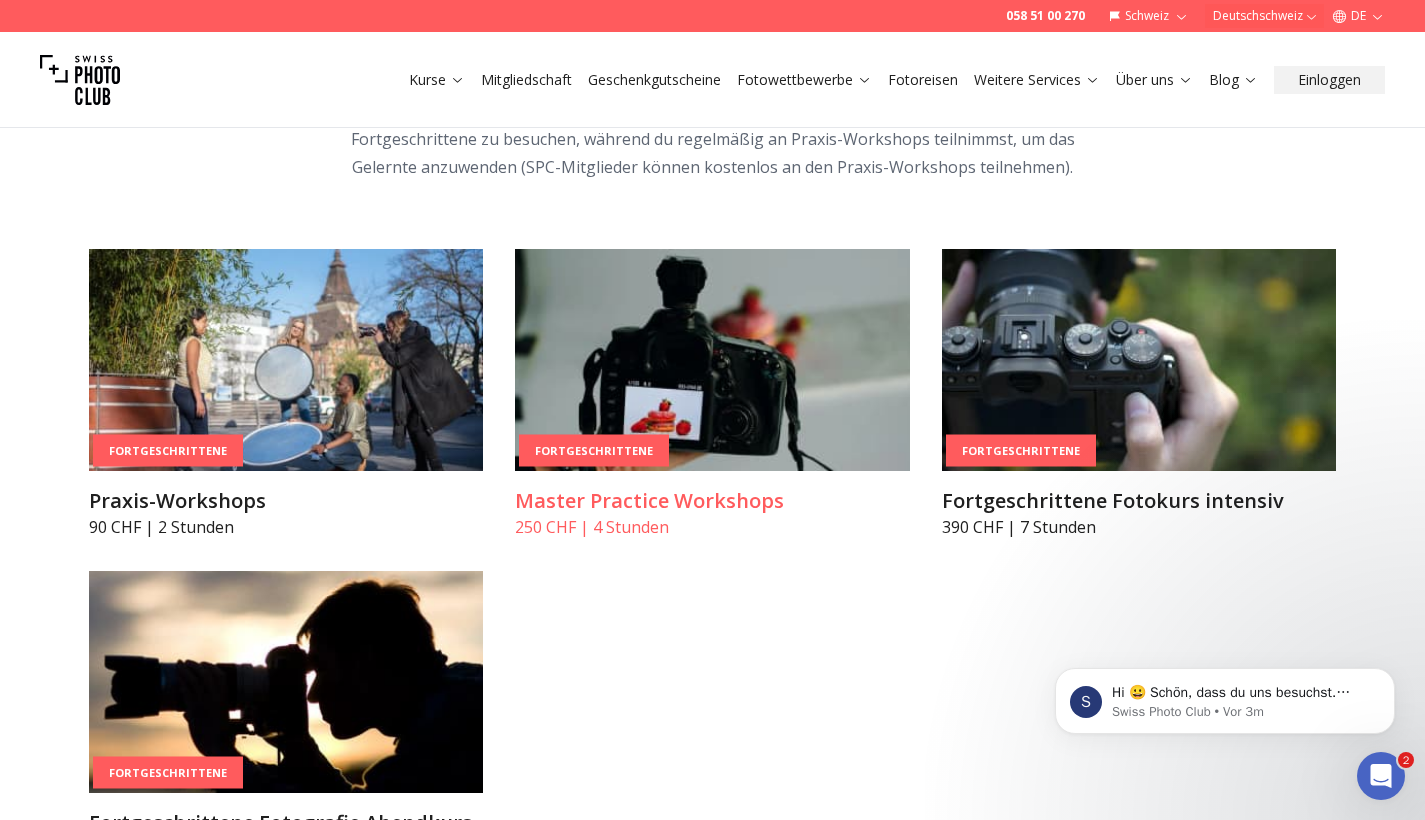 click at bounding box center (712, 360) 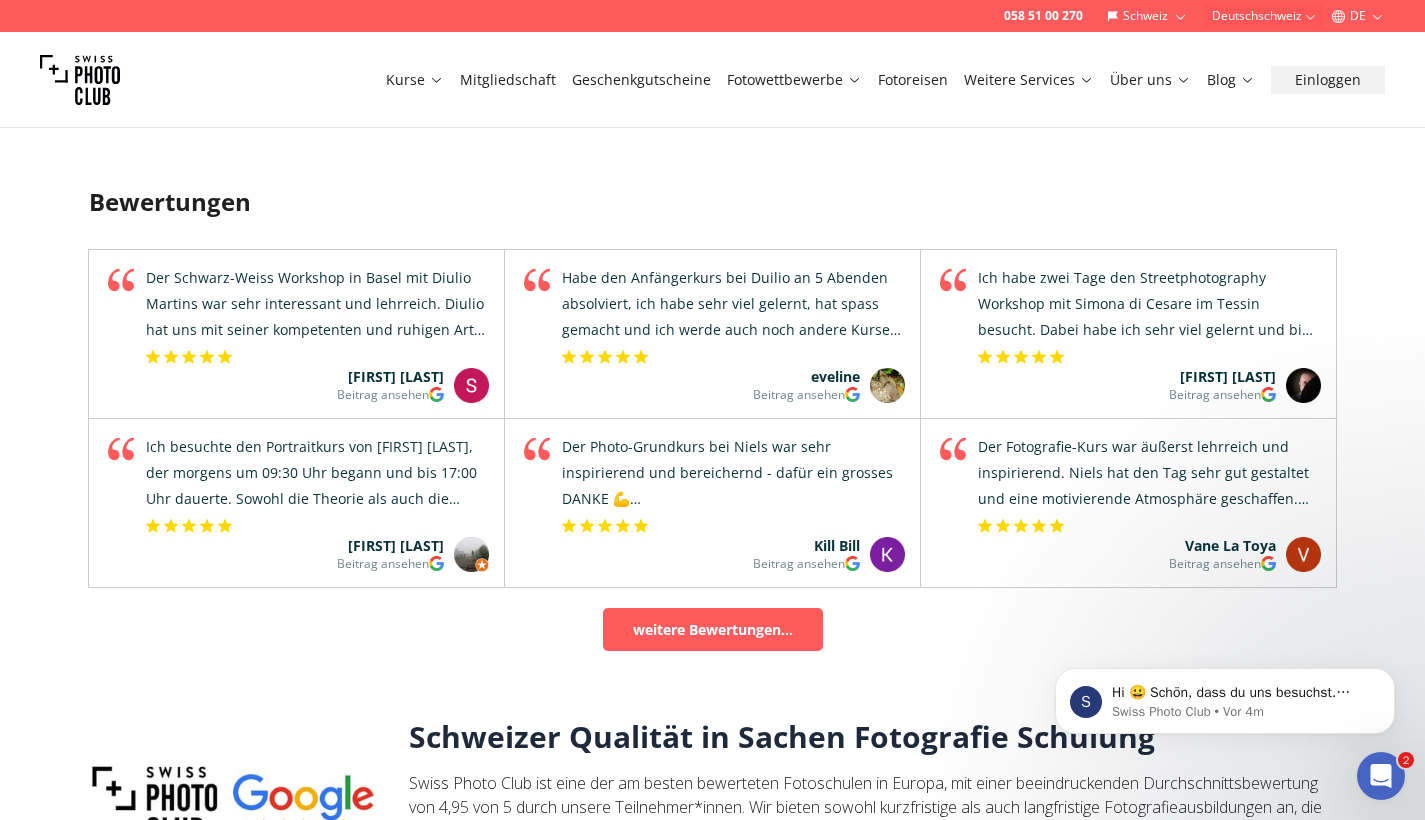 scroll, scrollTop: 2708, scrollLeft: 0, axis: vertical 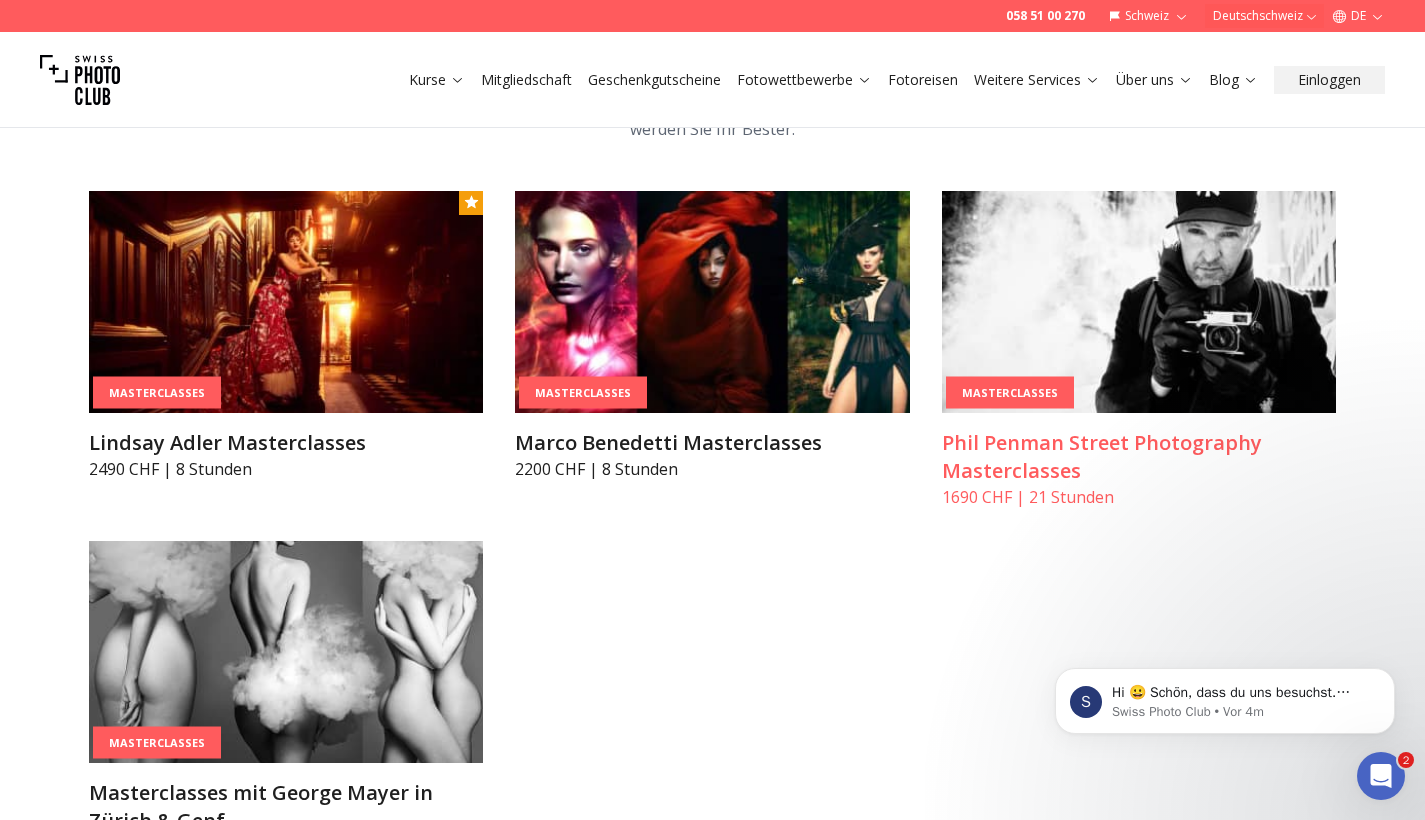 click at bounding box center [1139, 302] 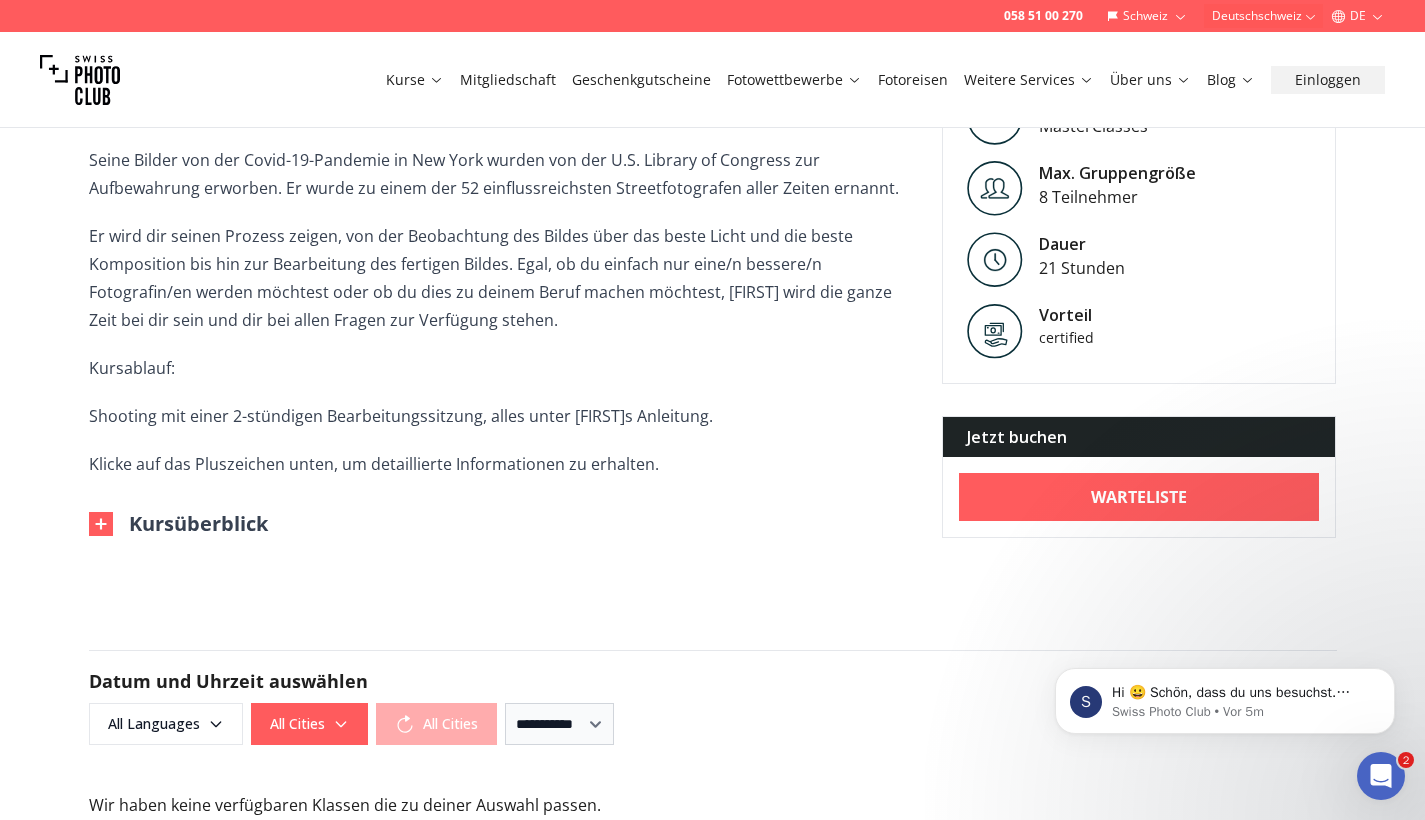 scroll, scrollTop: 776, scrollLeft: 0, axis: vertical 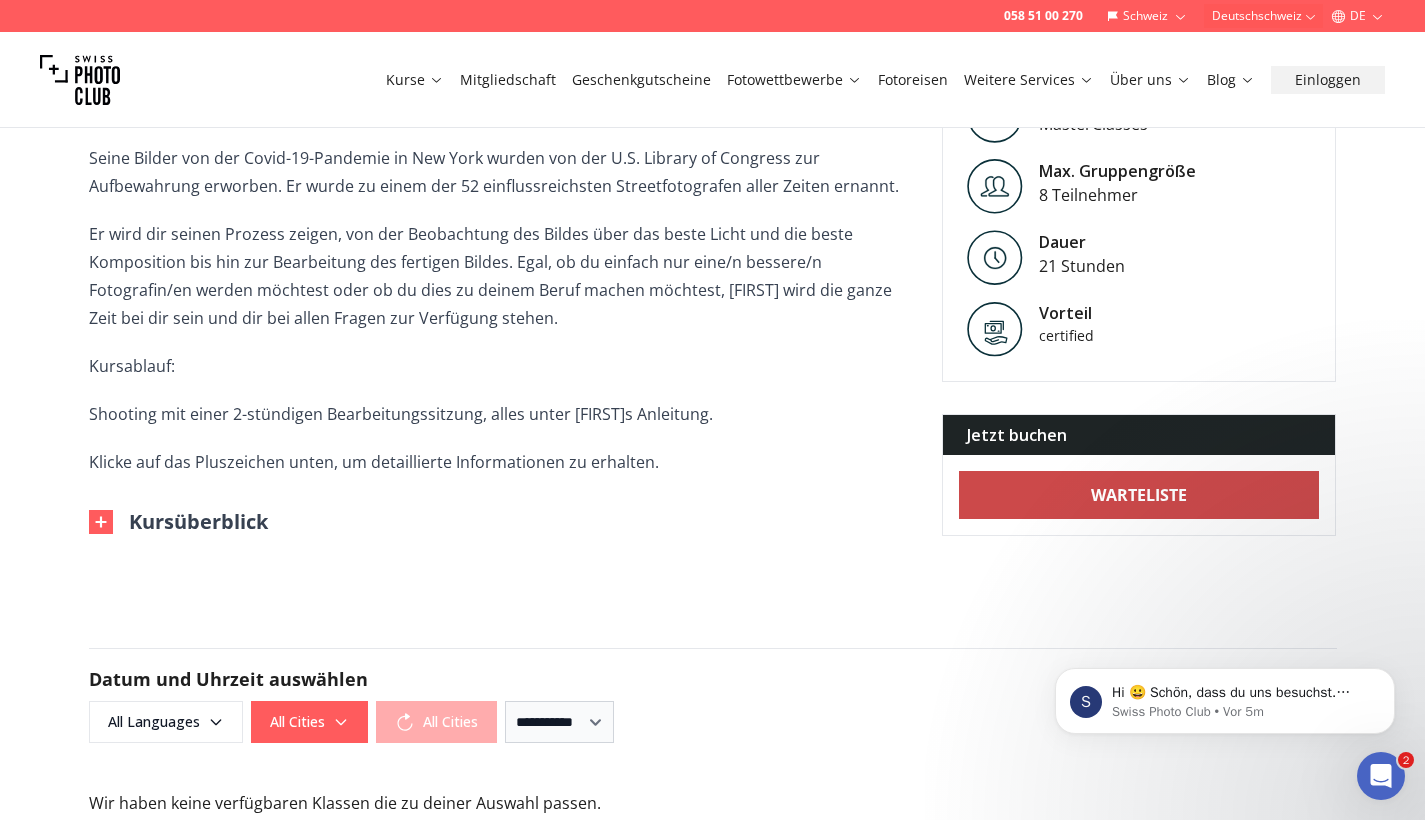 click on "Warteliste" at bounding box center [1139, 495] 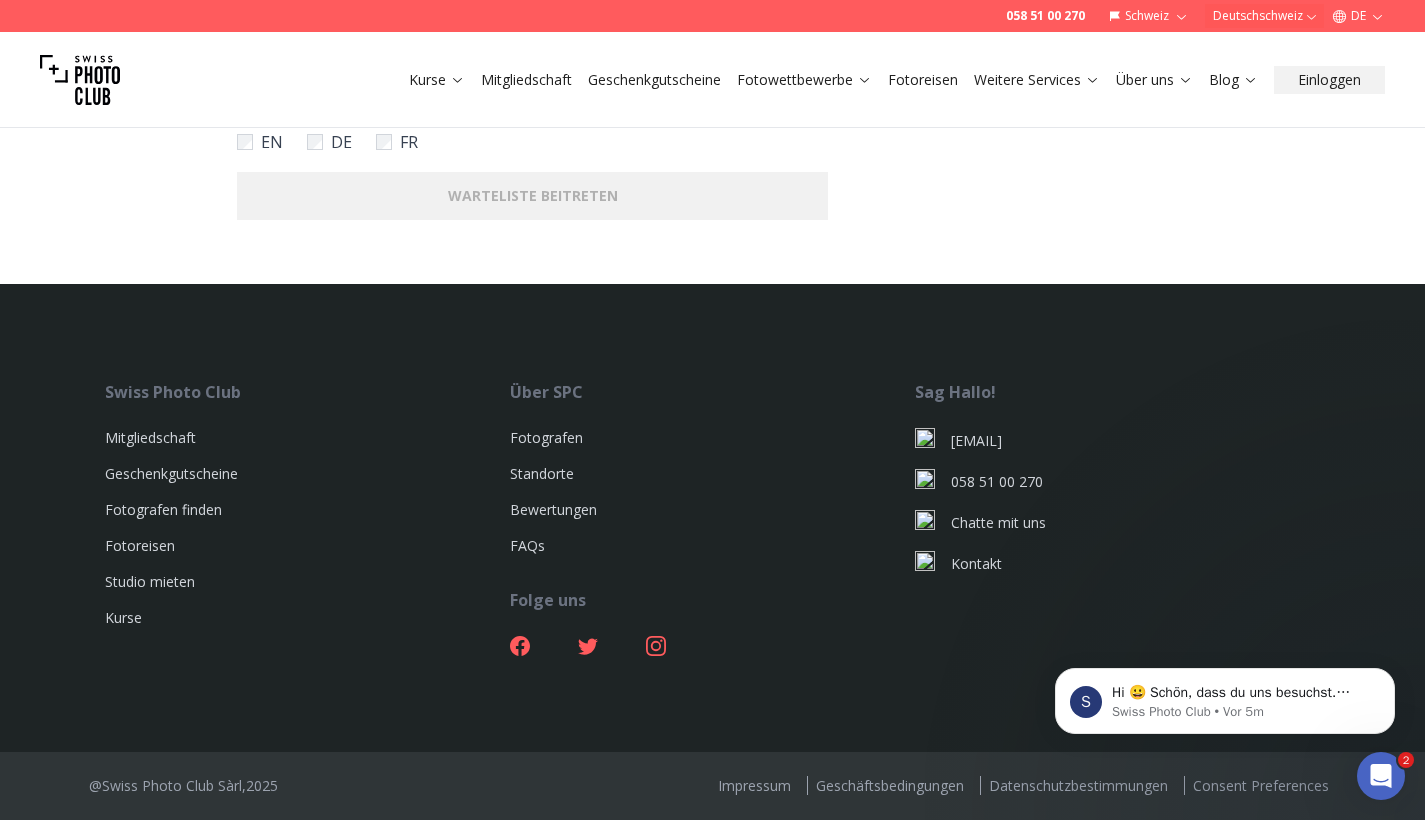 scroll, scrollTop: 652, scrollLeft: 0, axis: vertical 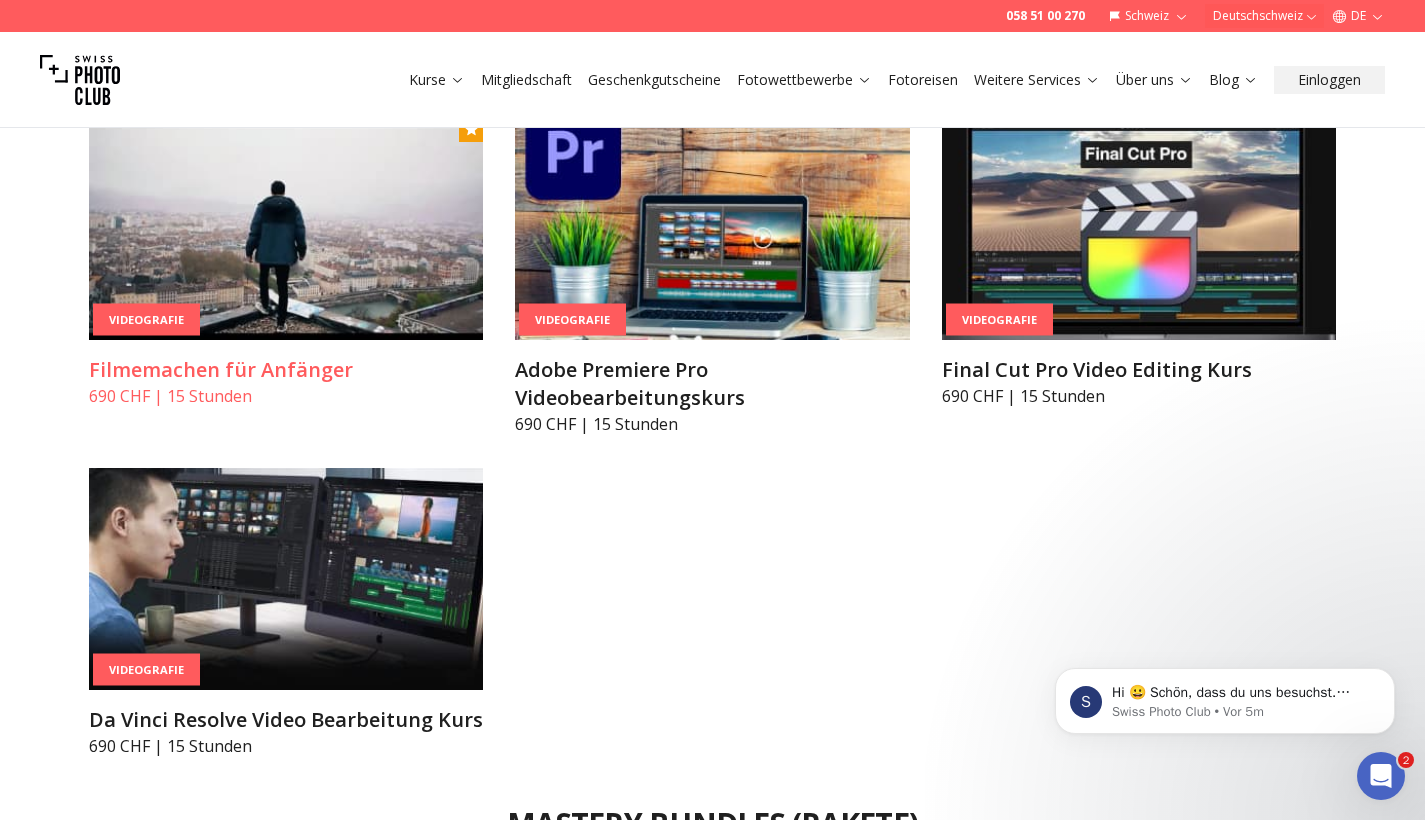 click at bounding box center [286, 229] 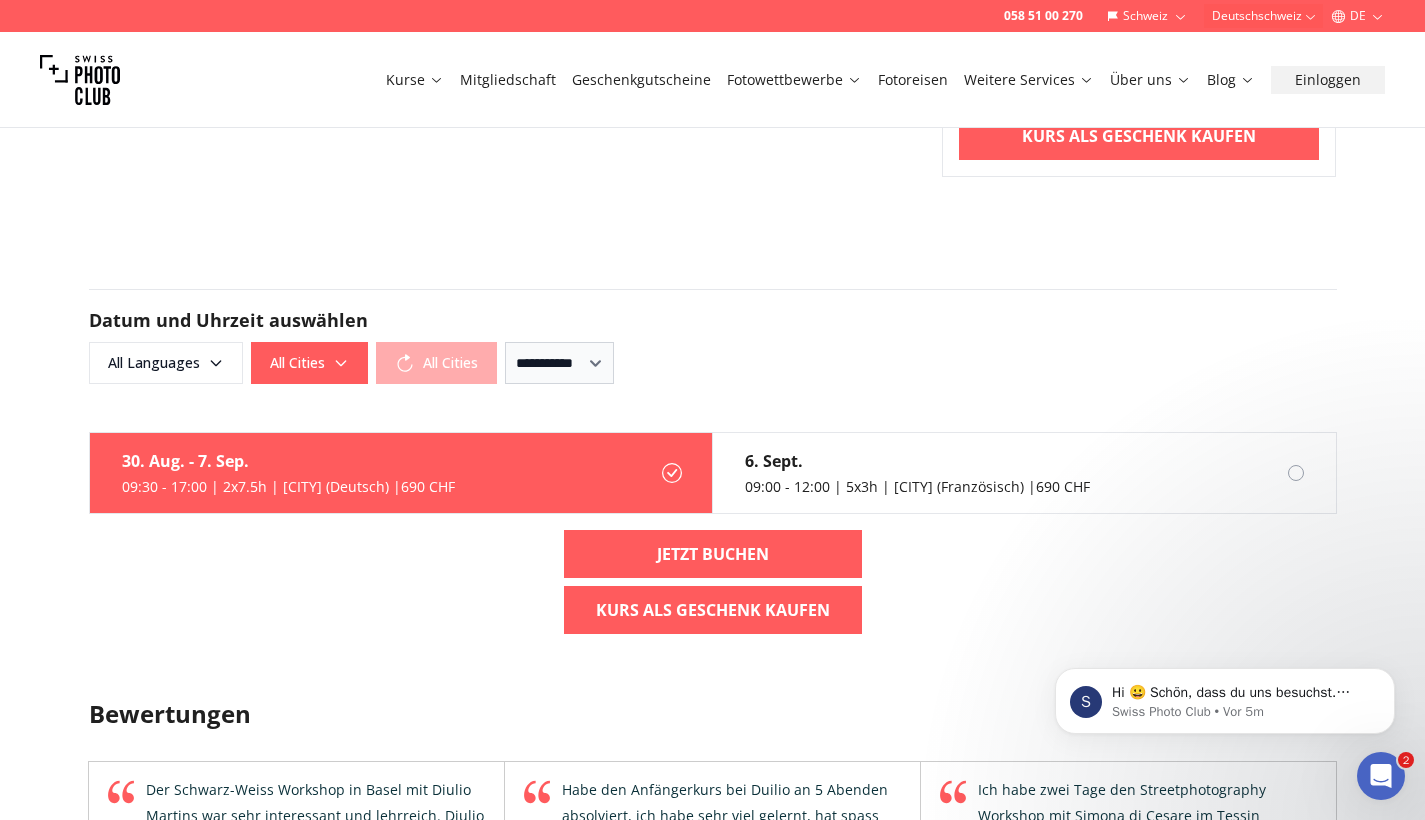 scroll, scrollTop: 1131, scrollLeft: 0, axis: vertical 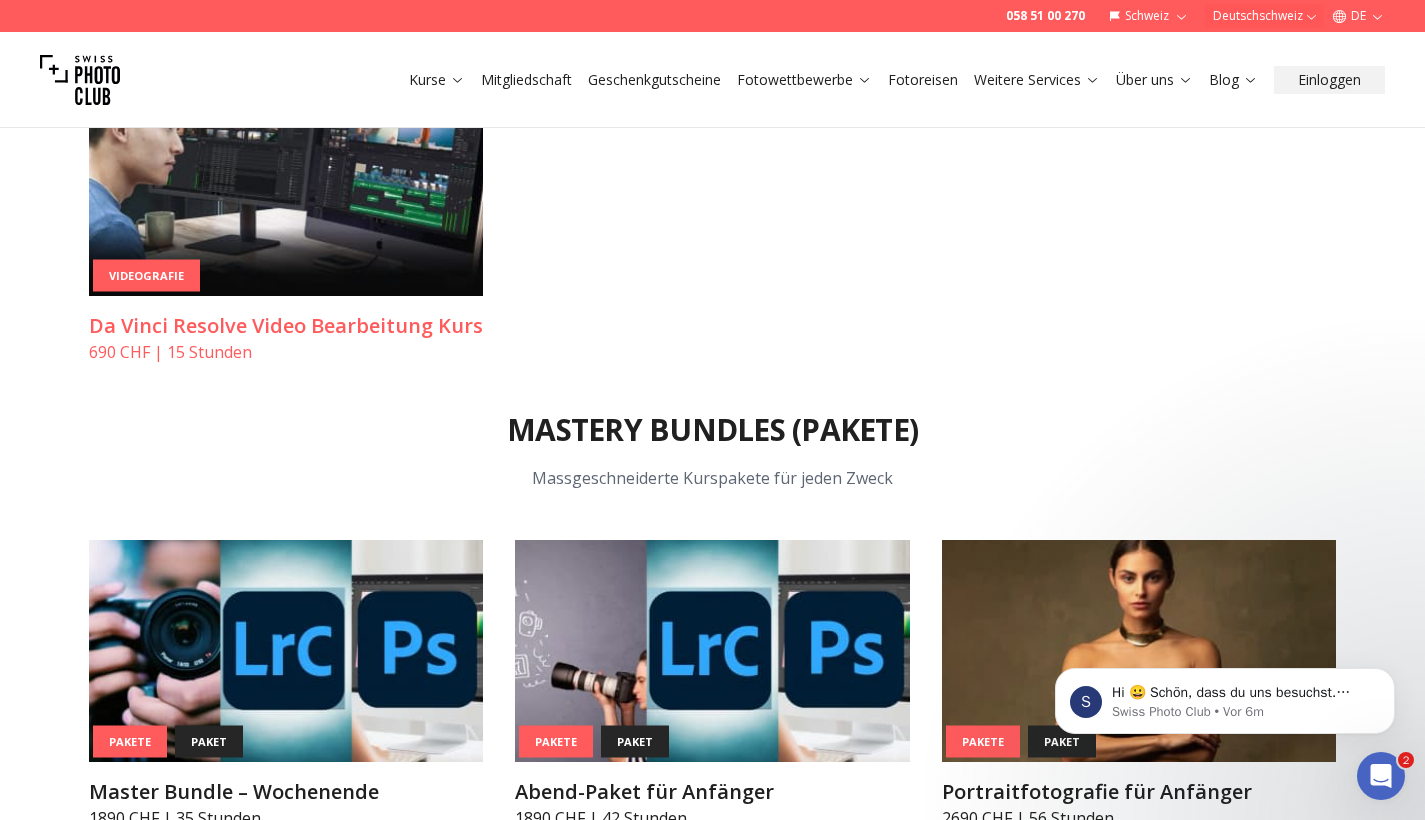 click at bounding box center [286, 185] 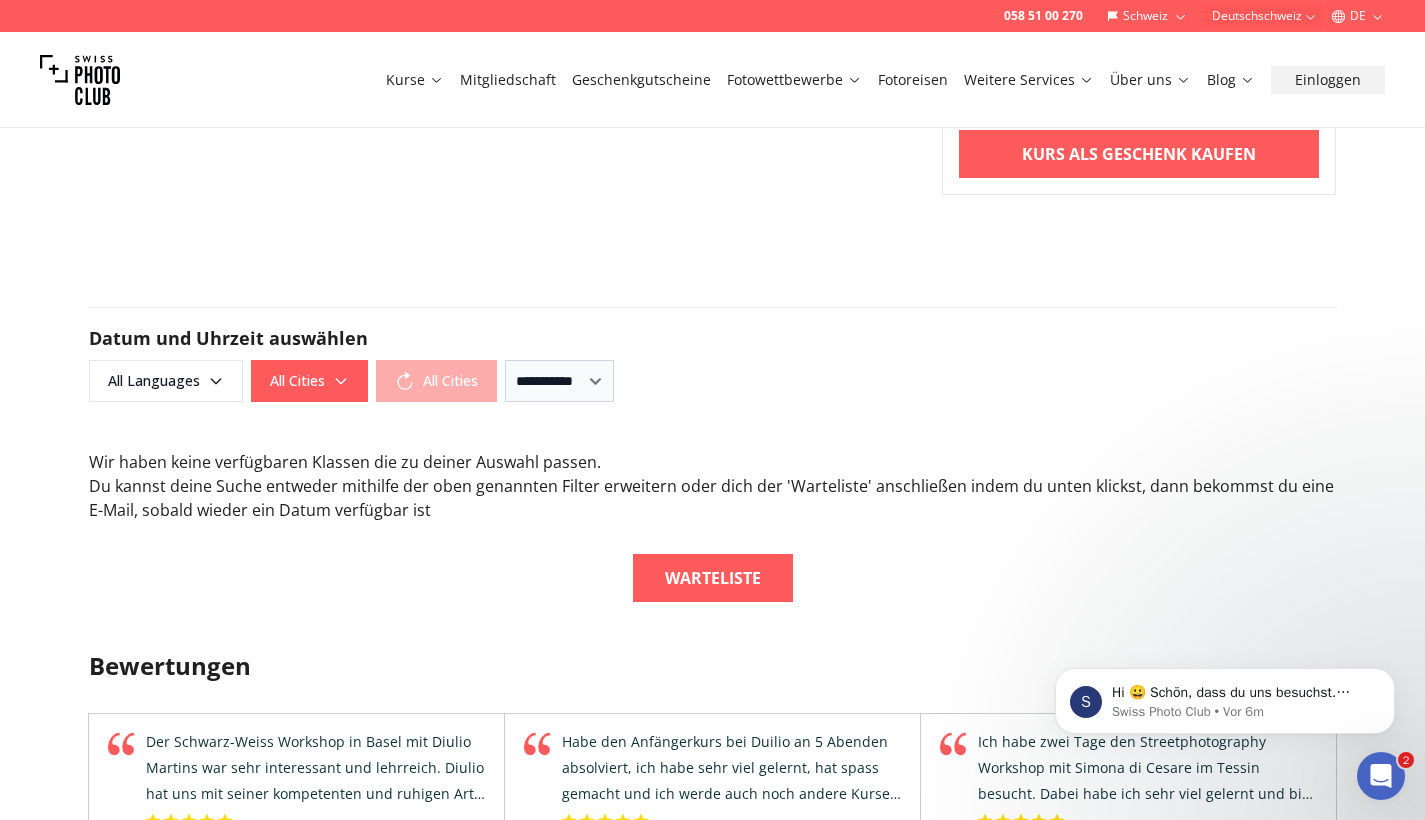 scroll, scrollTop: 955, scrollLeft: 0, axis: vertical 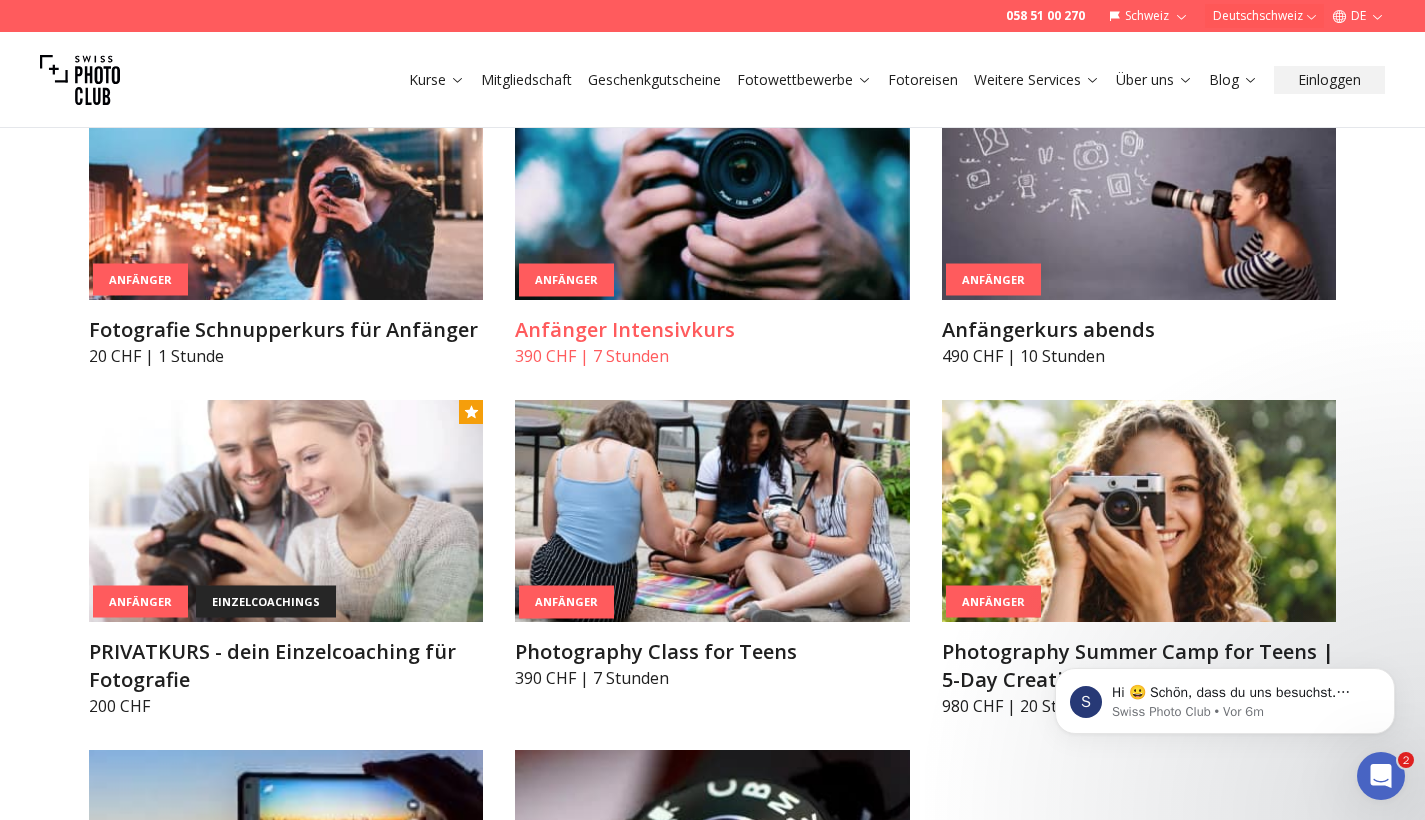 click on "Anfänger Anfänger Intensivkurs 390   CHF   | 7 Stunden" at bounding box center [712, 223] 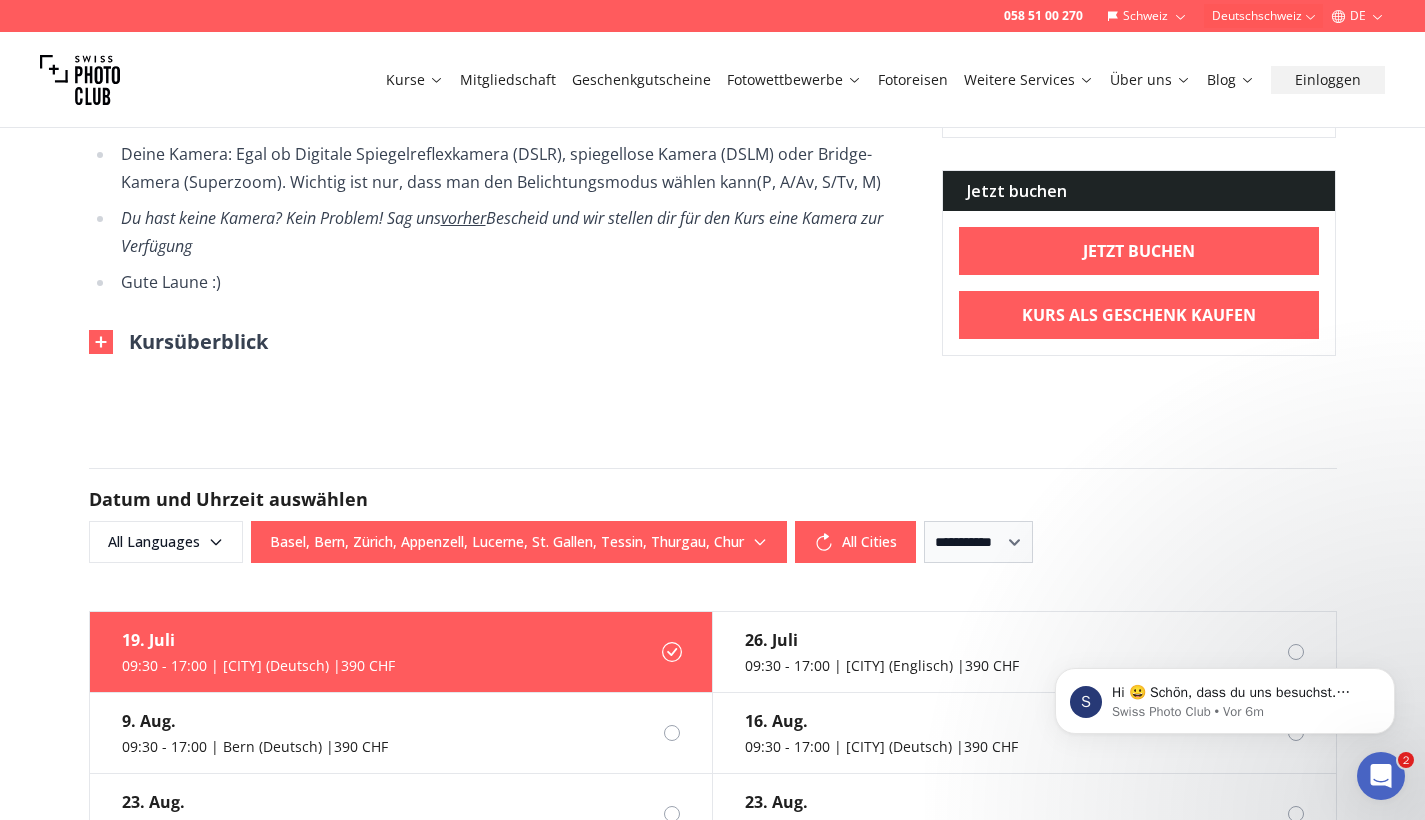 scroll, scrollTop: 1231, scrollLeft: 0, axis: vertical 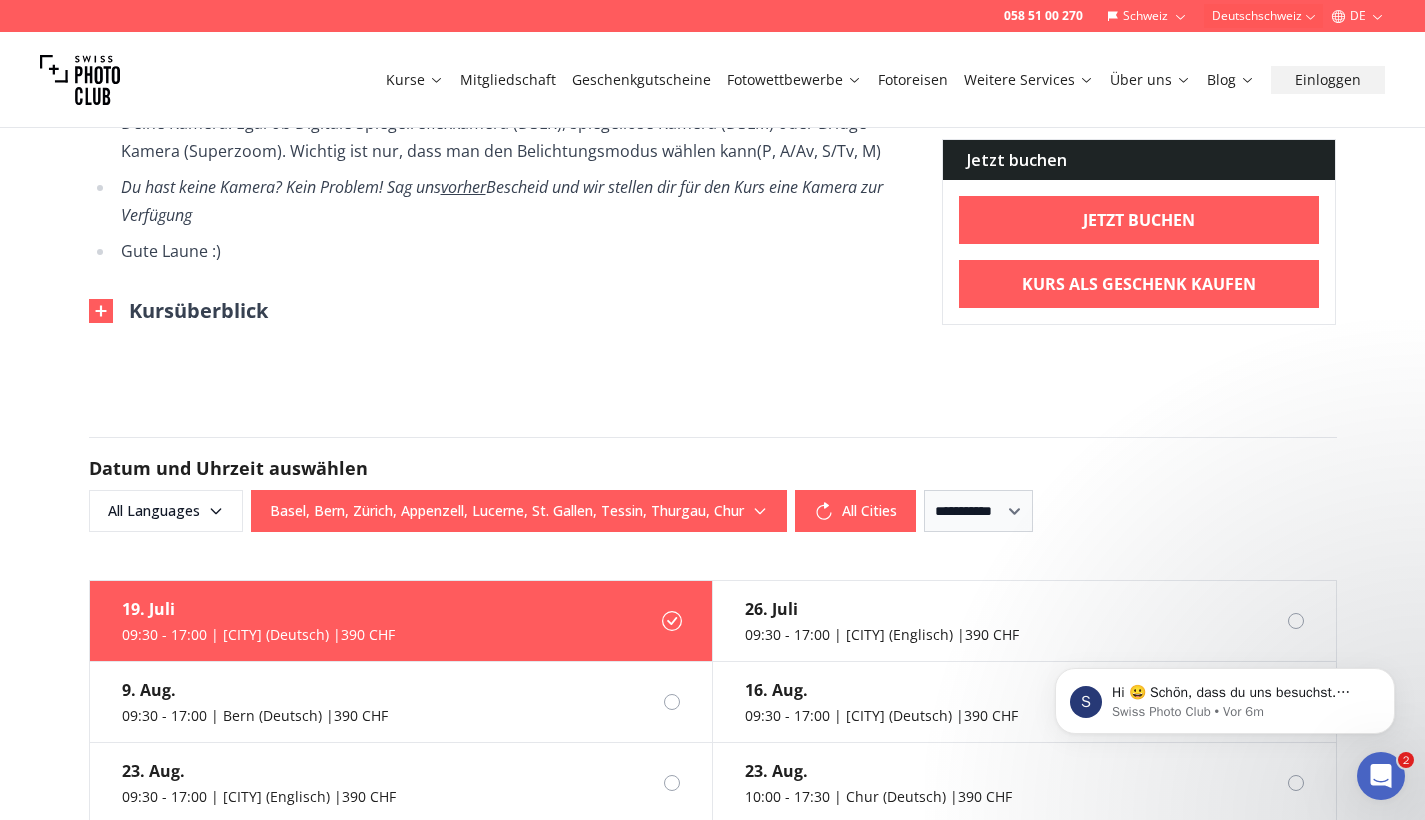 click on "Kursüberblick" at bounding box center [178, 311] 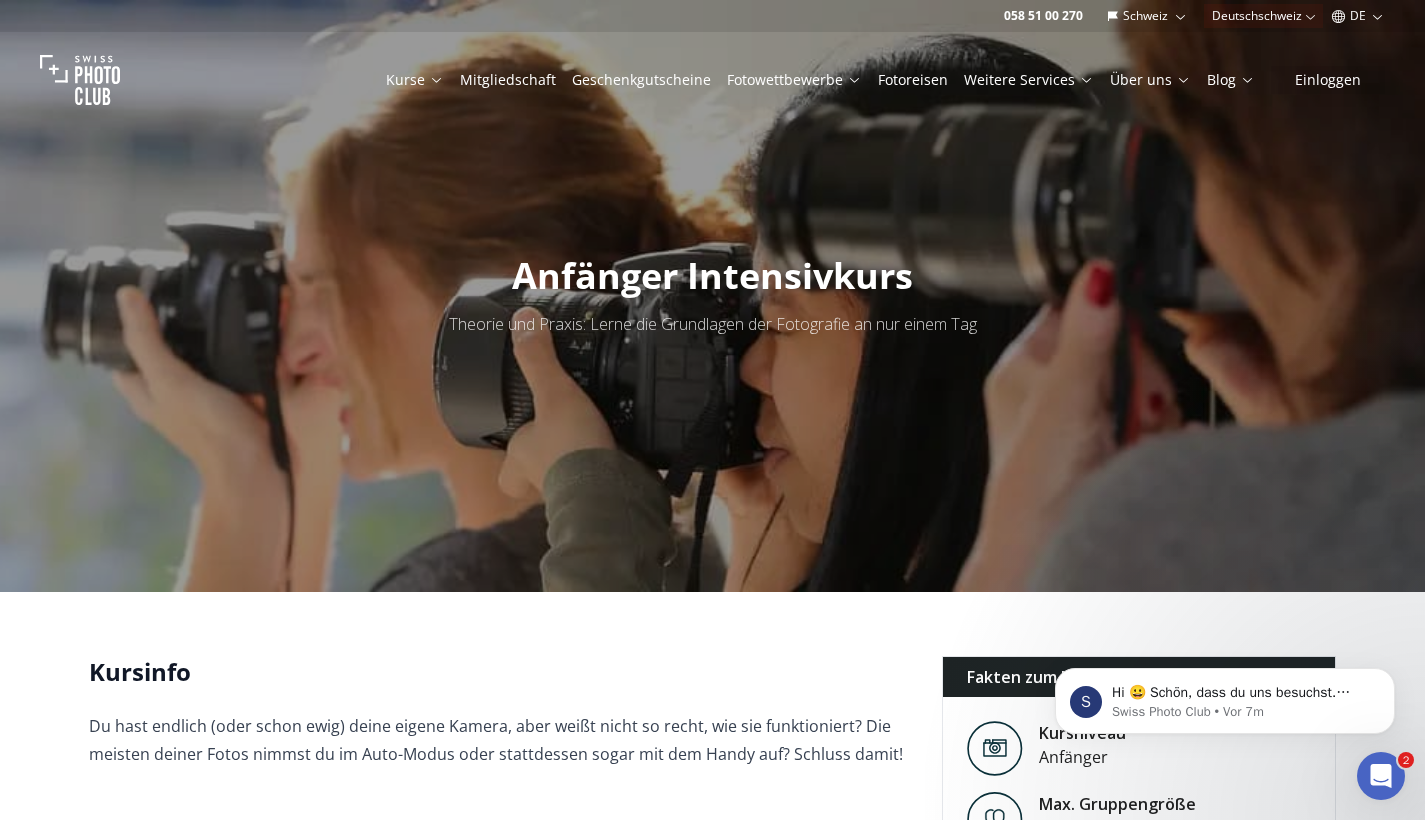 scroll, scrollTop: 0, scrollLeft: 0, axis: both 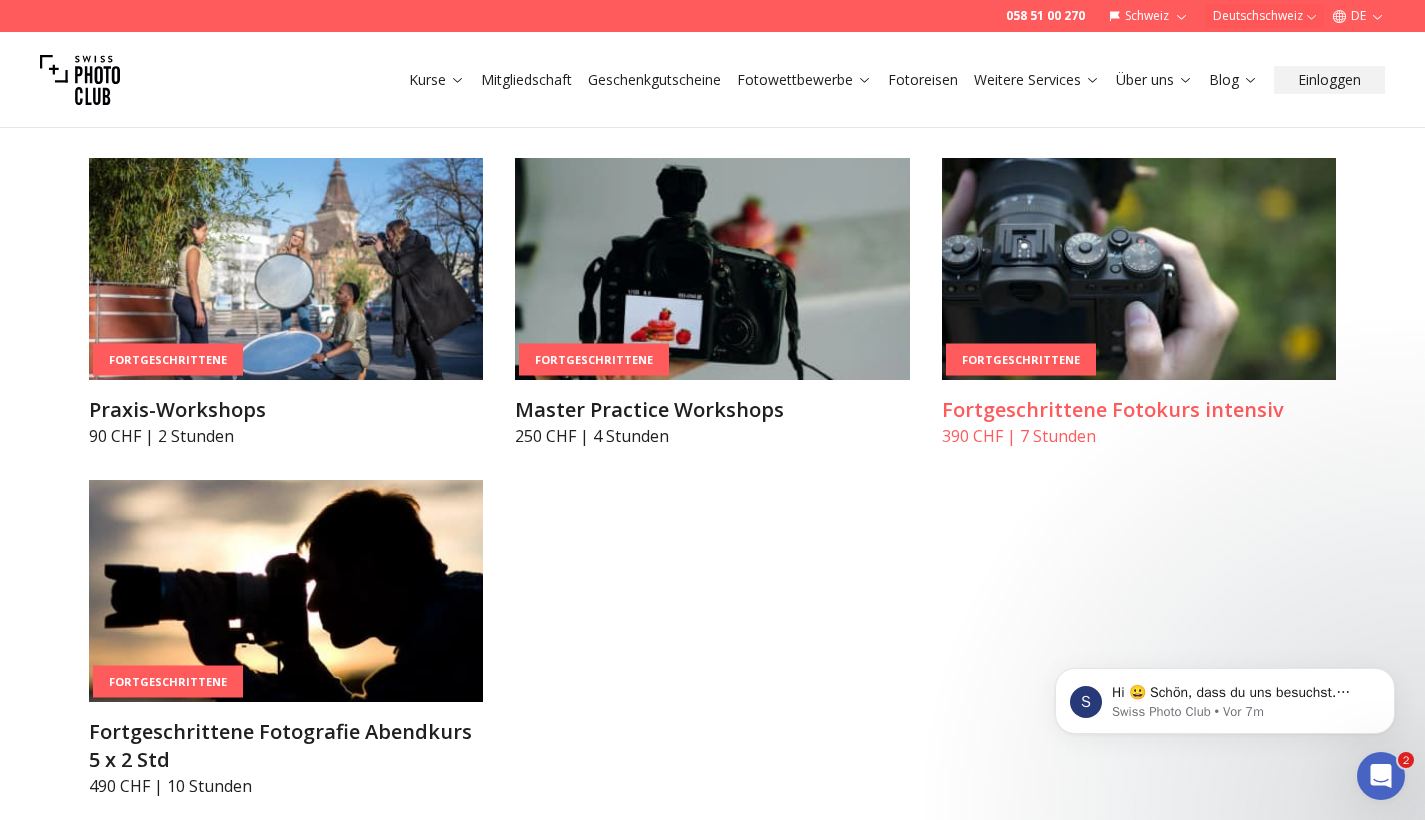 click at bounding box center [1139, 269] 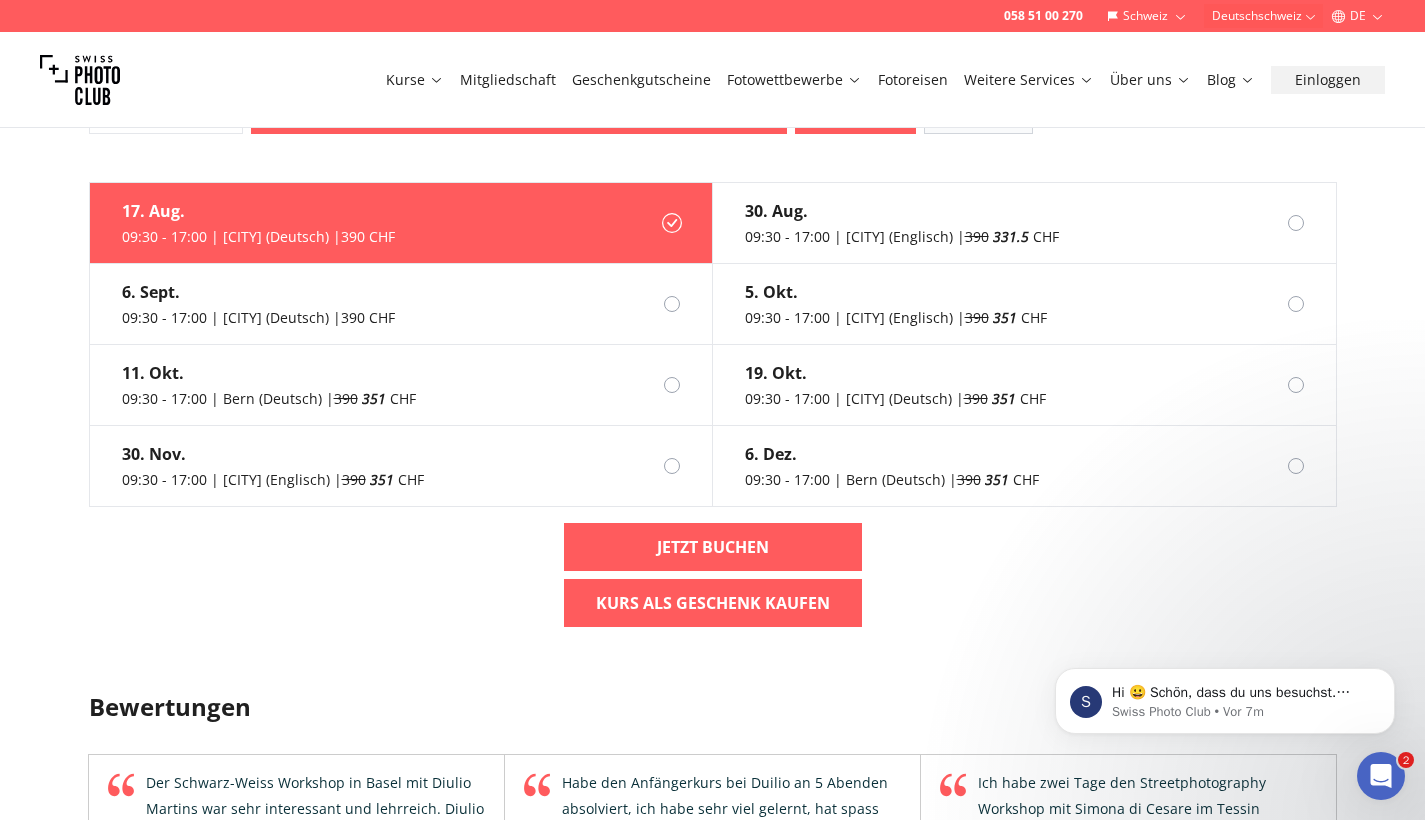 scroll, scrollTop: 1662, scrollLeft: 0, axis: vertical 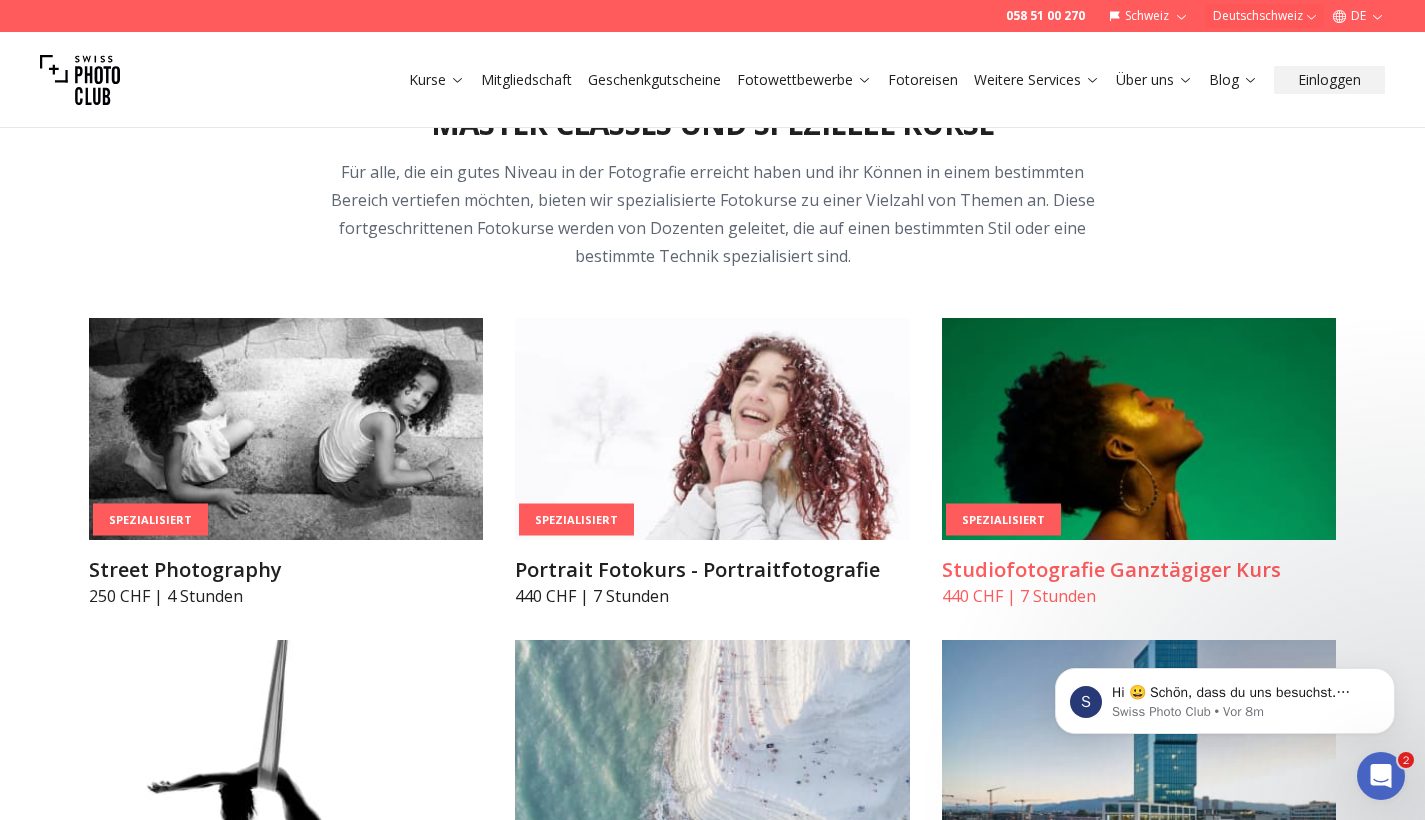 click on "Spezialisiert Studiofotografie Ganztägiger Kurs 440   CHF   | 7 Stunden" at bounding box center [1139, 463] 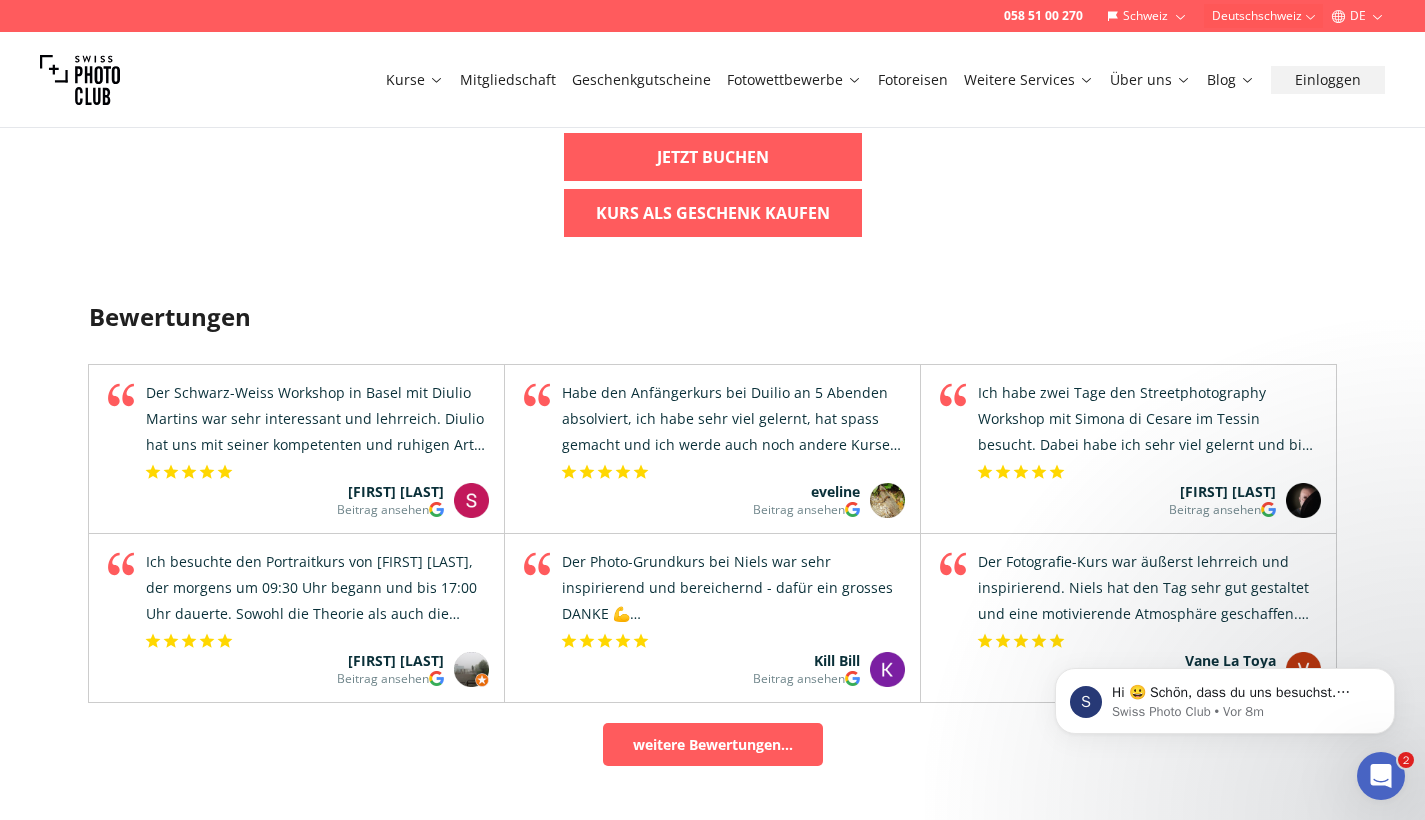 scroll, scrollTop: 2346, scrollLeft: 0, axis: vertical 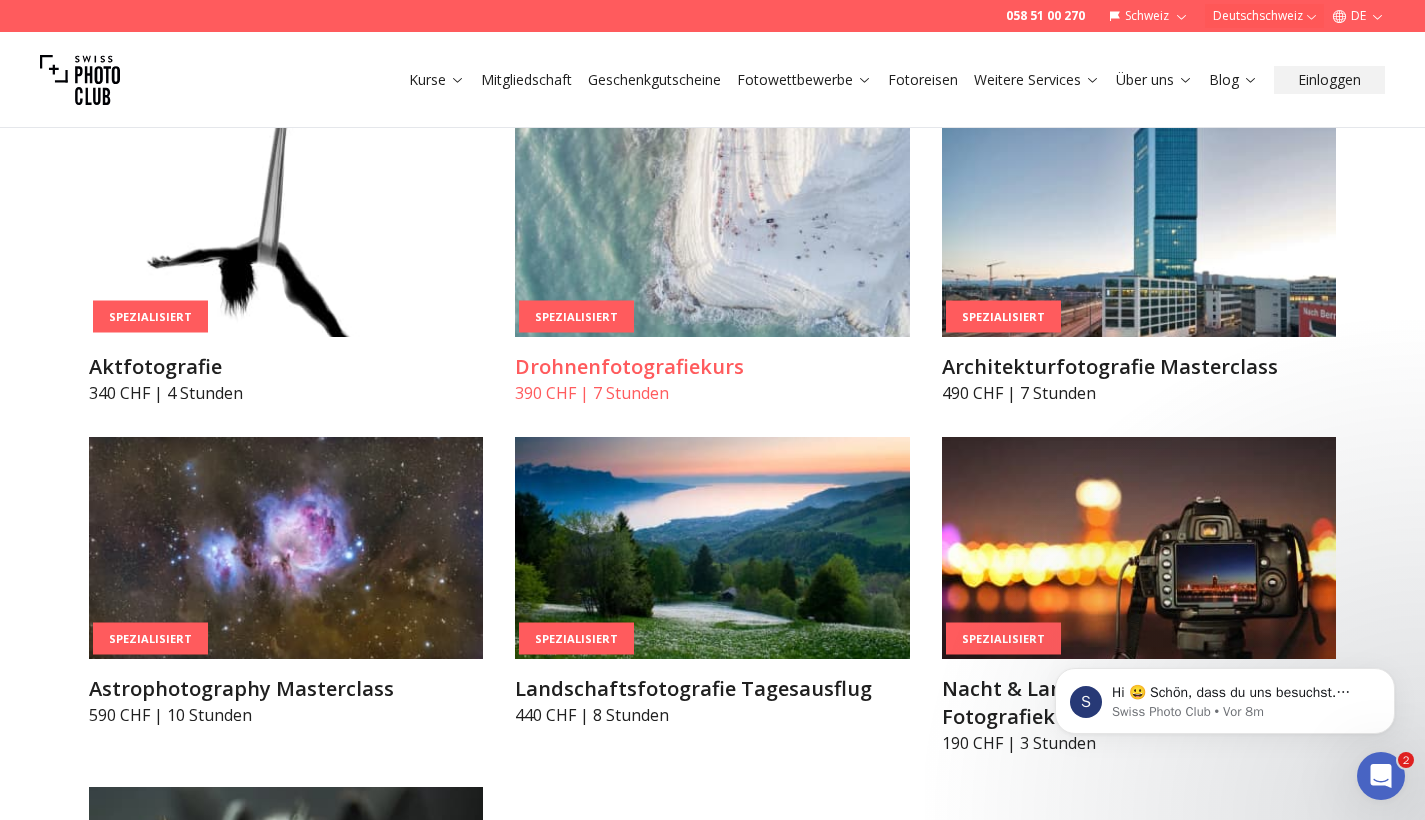 click at bounding box center [712, 226] 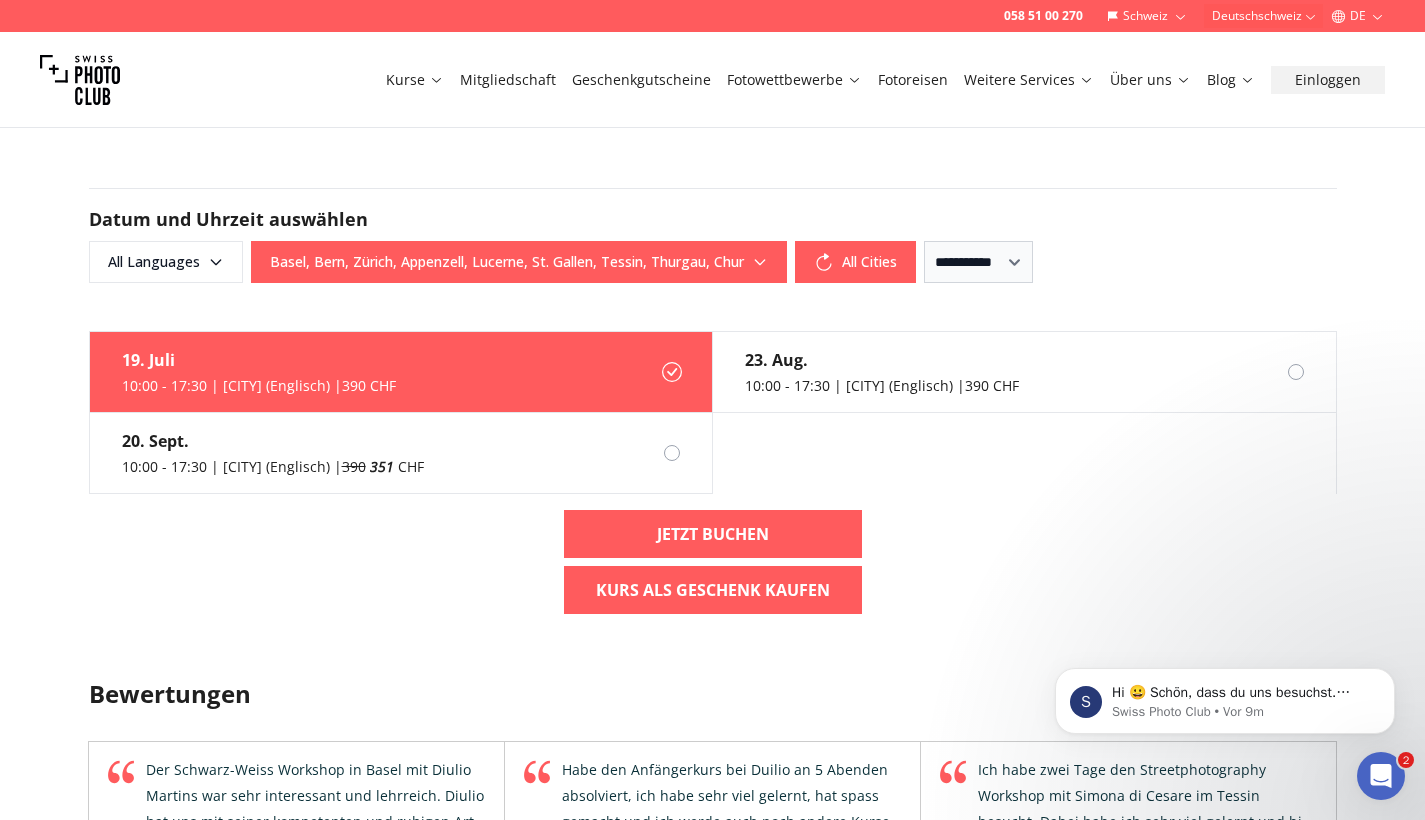 scroll, scrollTop: 1993, scrollLeft: 0, axis: vertical 